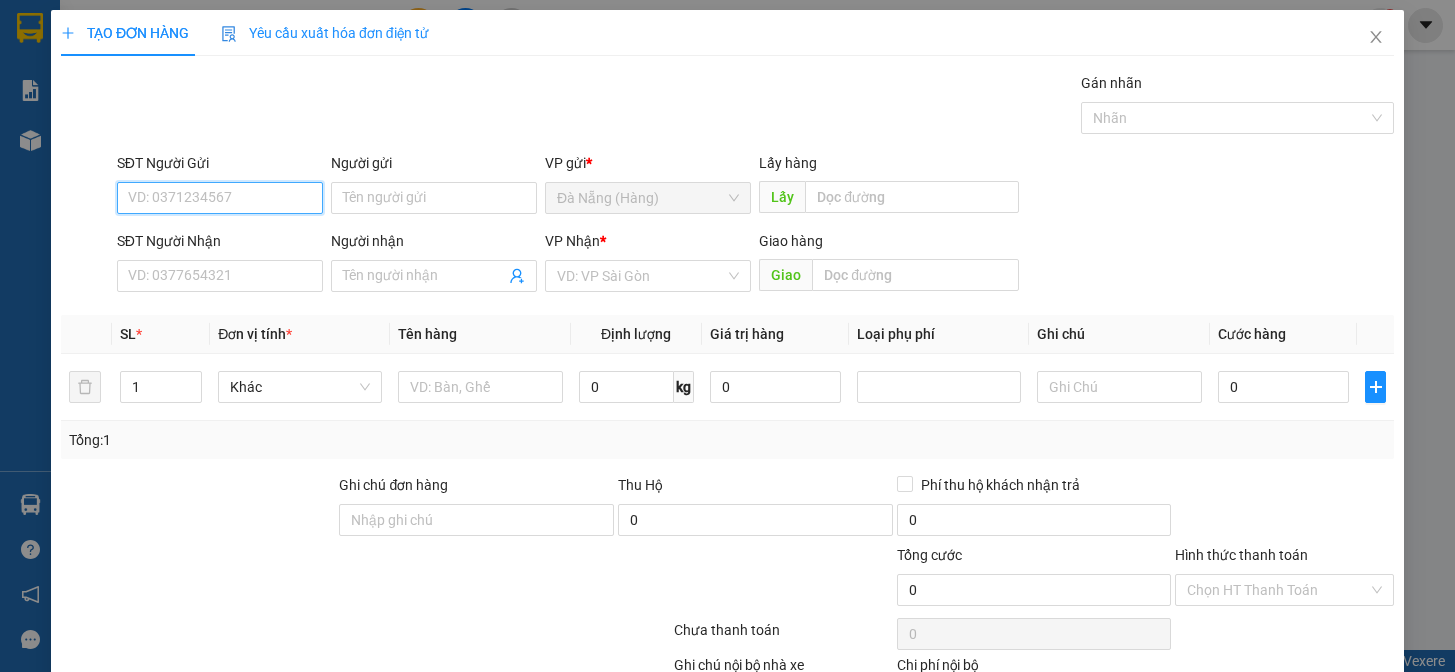 scroll, scrollTop: 0, scrollLeft: 0, axis: both 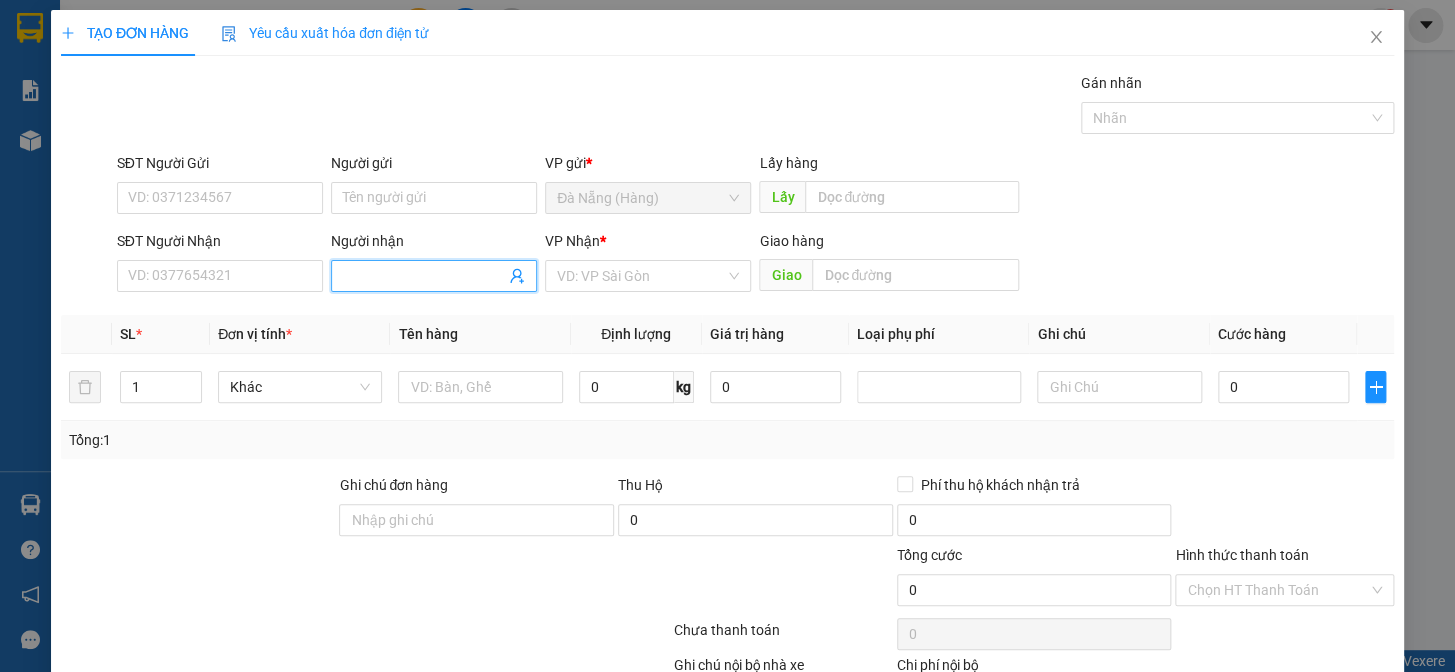 click on "Người nhận" at bounding box center [424, 276] 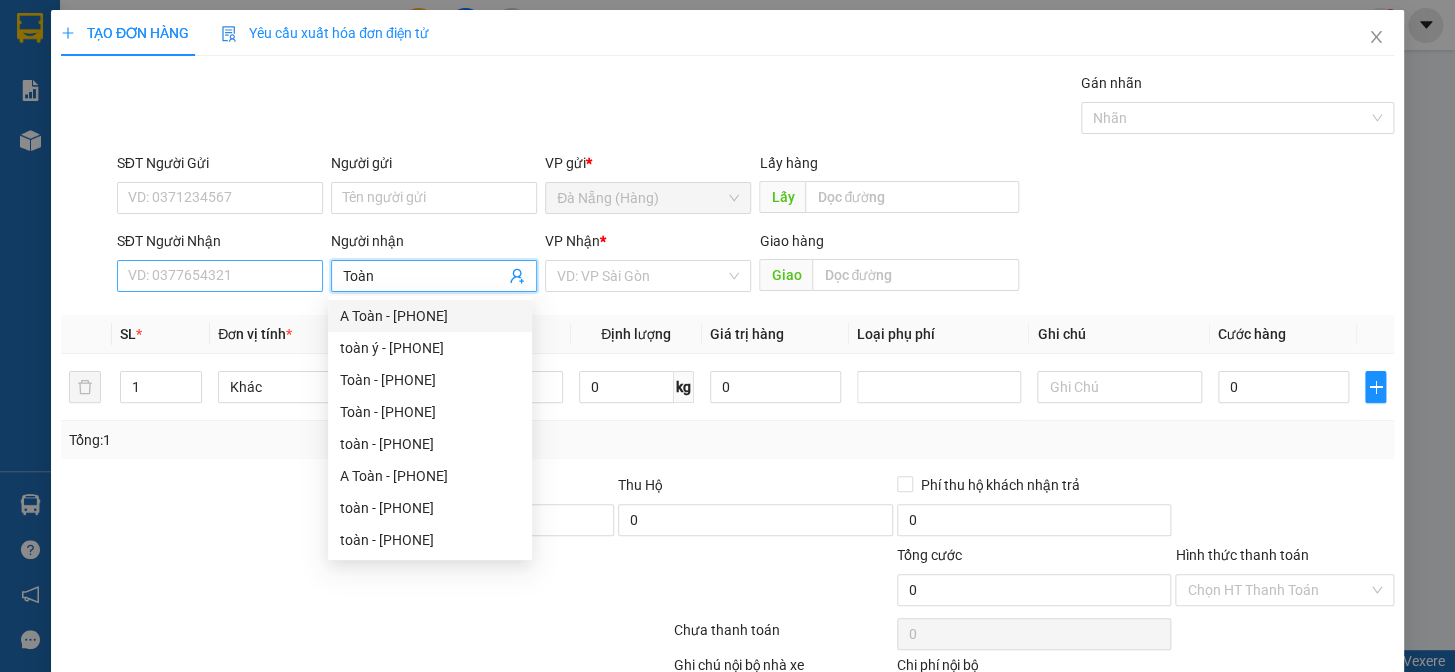 type on "Toàn" 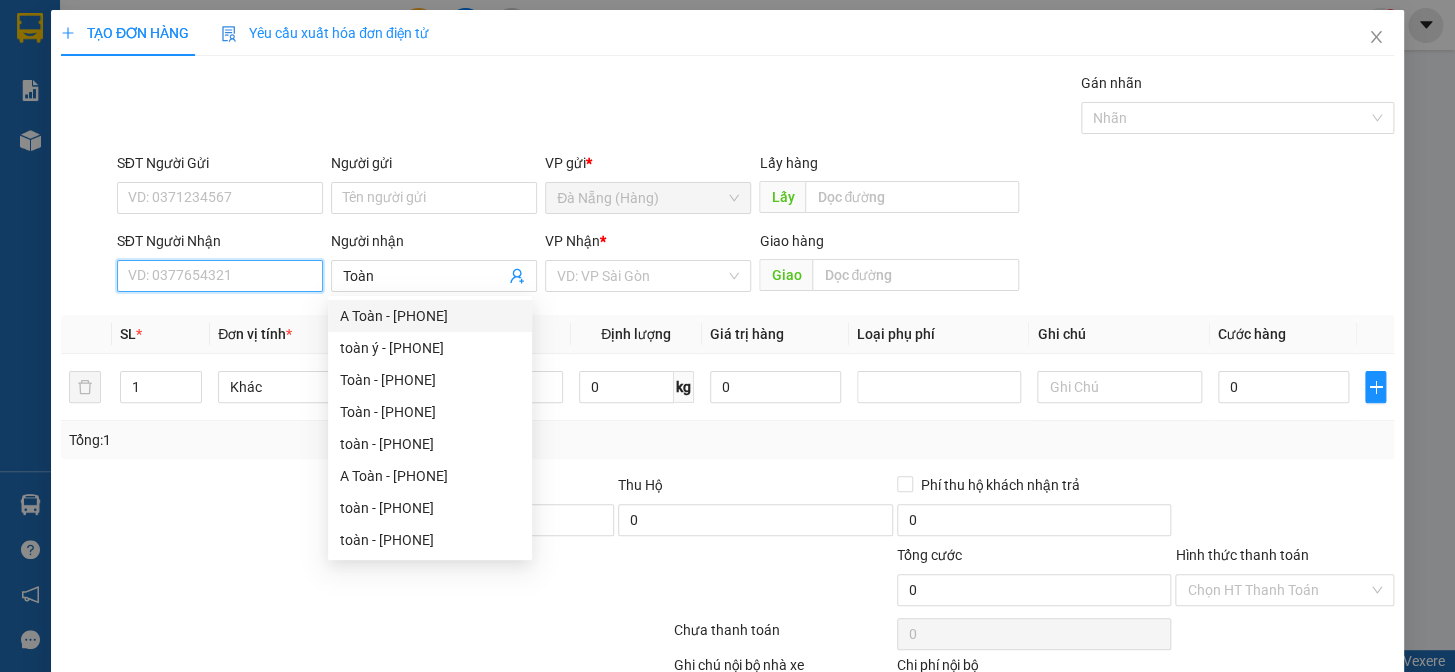 click on "SĐT Người Nhận" at bounding box center (220, 276) 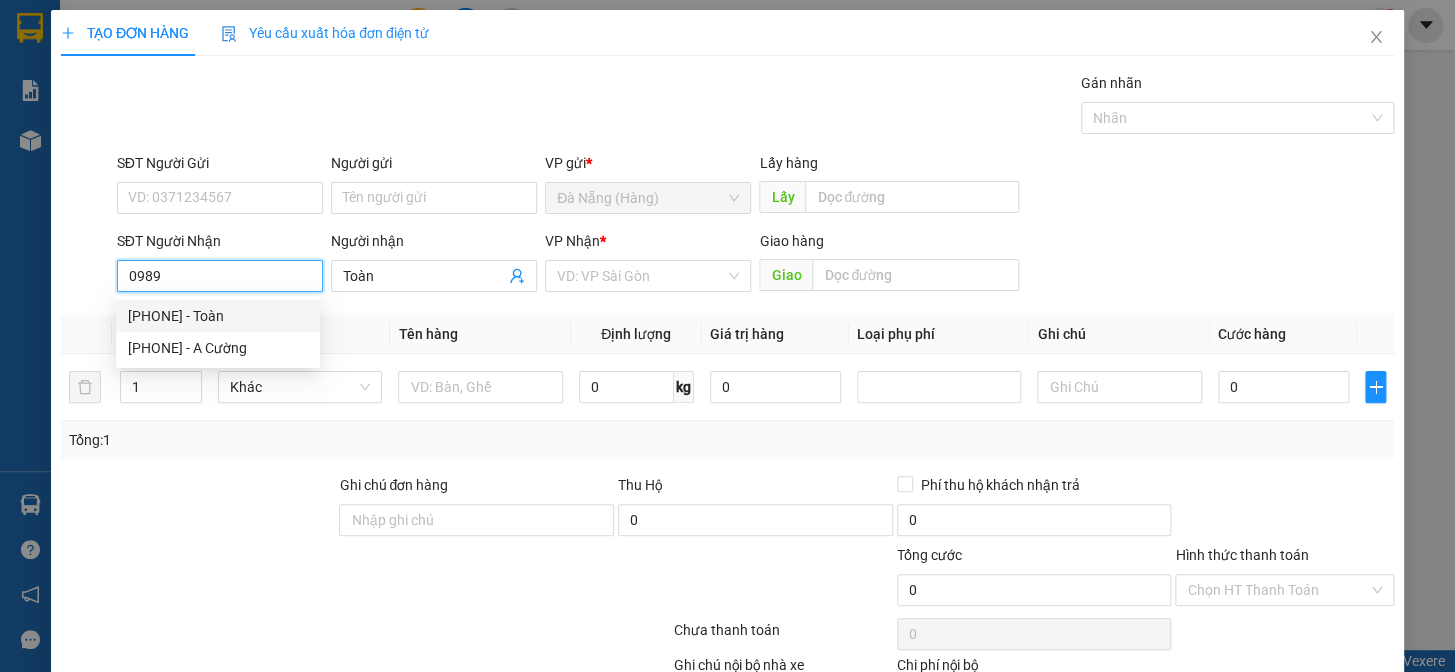 click on "[PHONE] - Toàn" at bounding box center [218, 316] 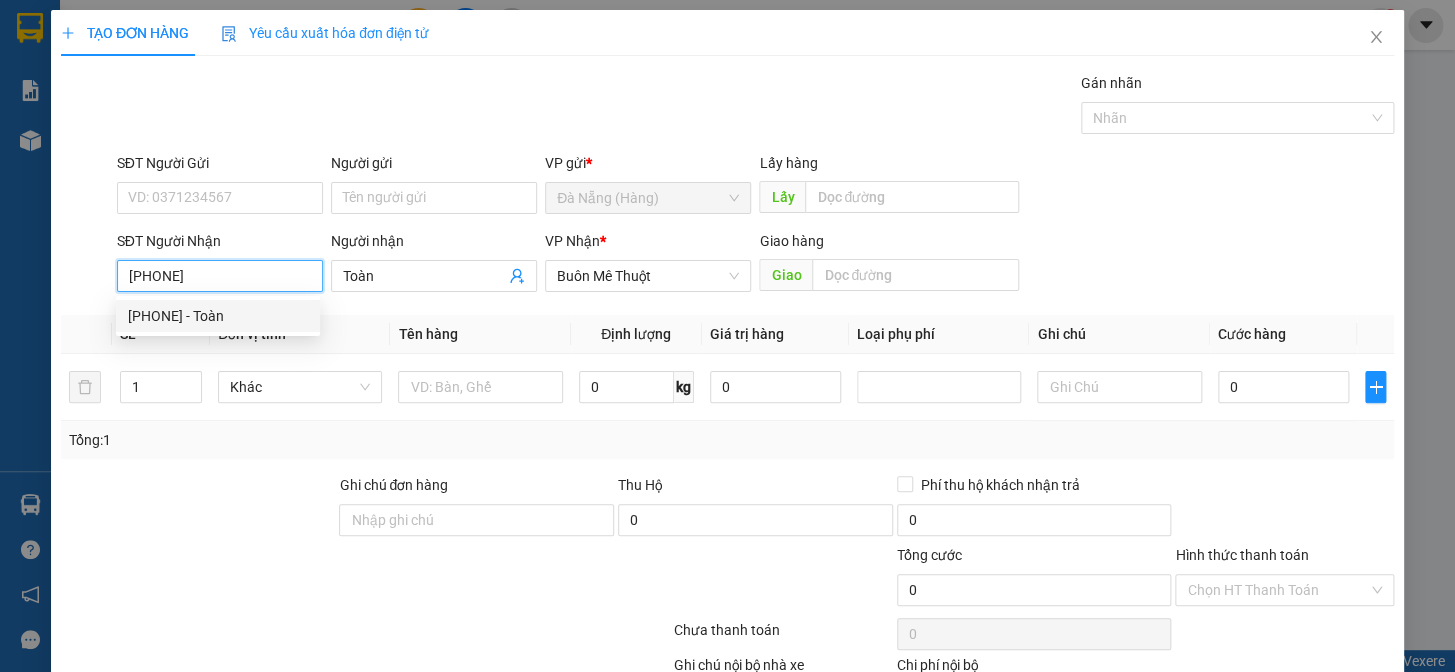 type on "40.000" 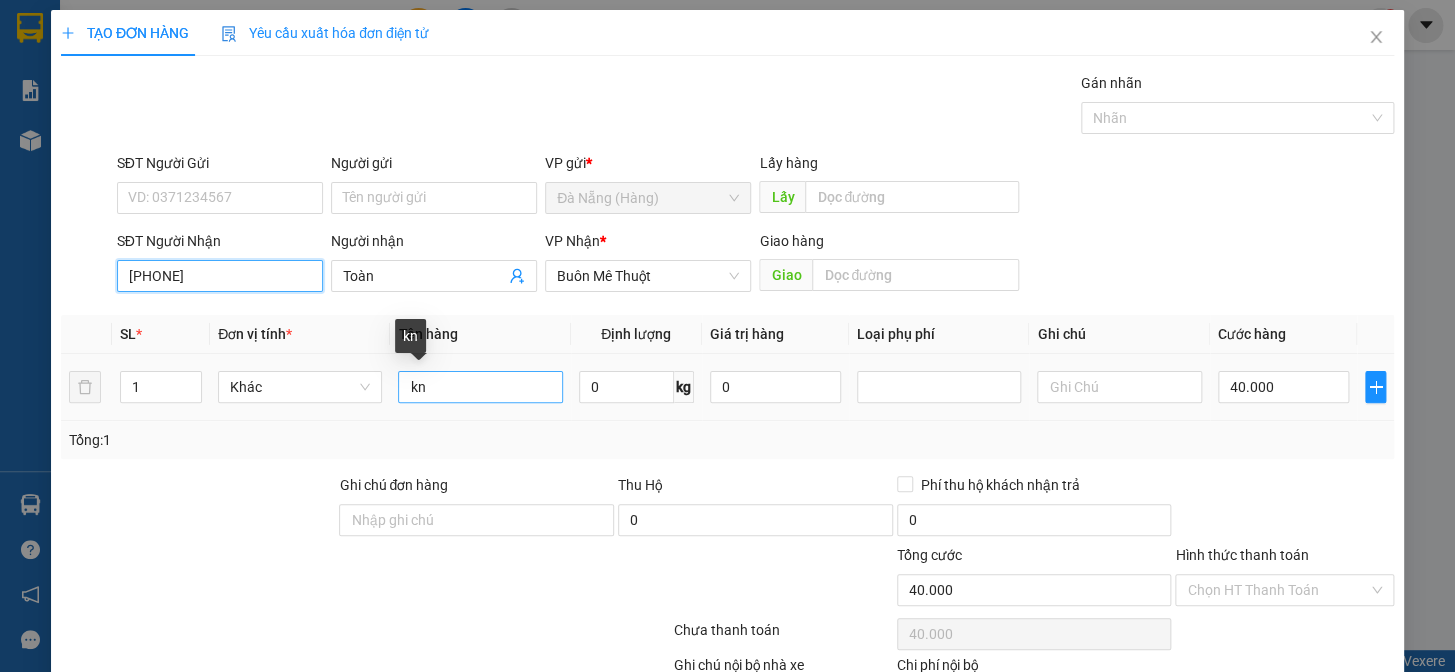 type on "[PHONE]" 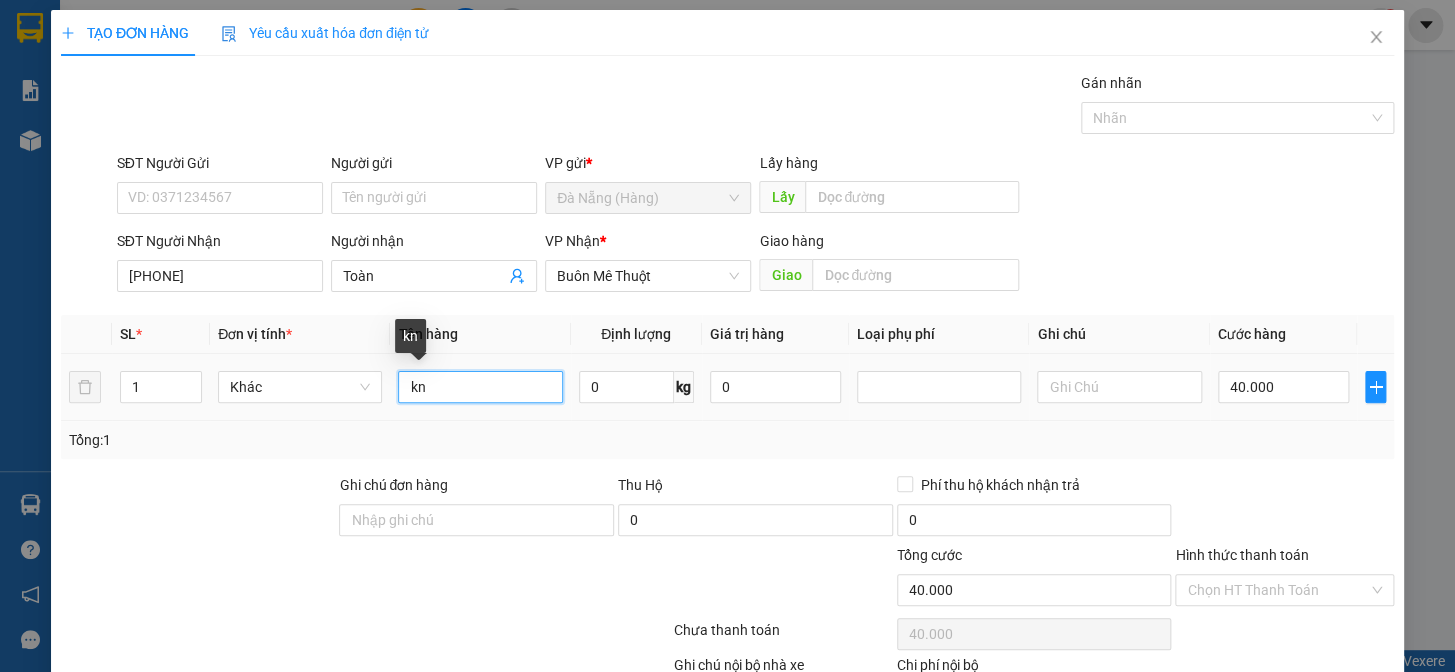 click on "kn" at bounding box center [480, 387] 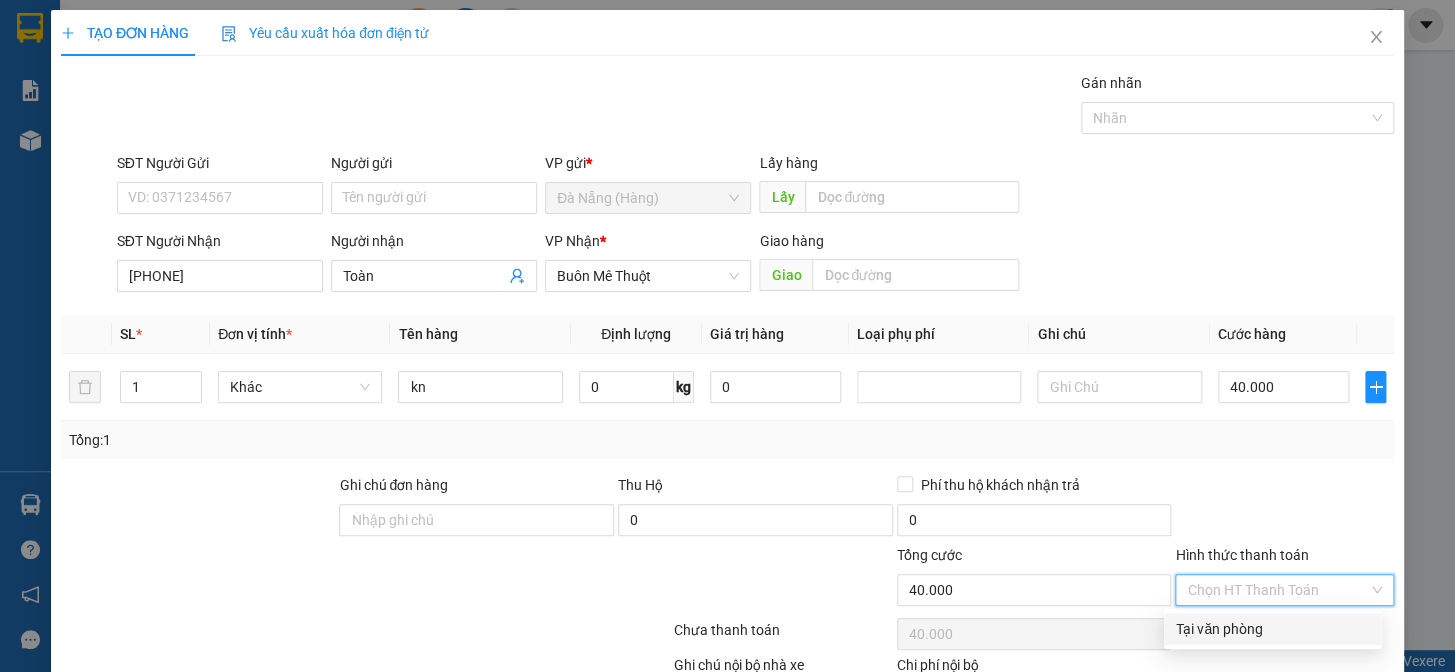 drag, startPoint x: 1230, startPoint y: 590, endPoint x: 1237, endPoint y: 634, distance: 44.553337 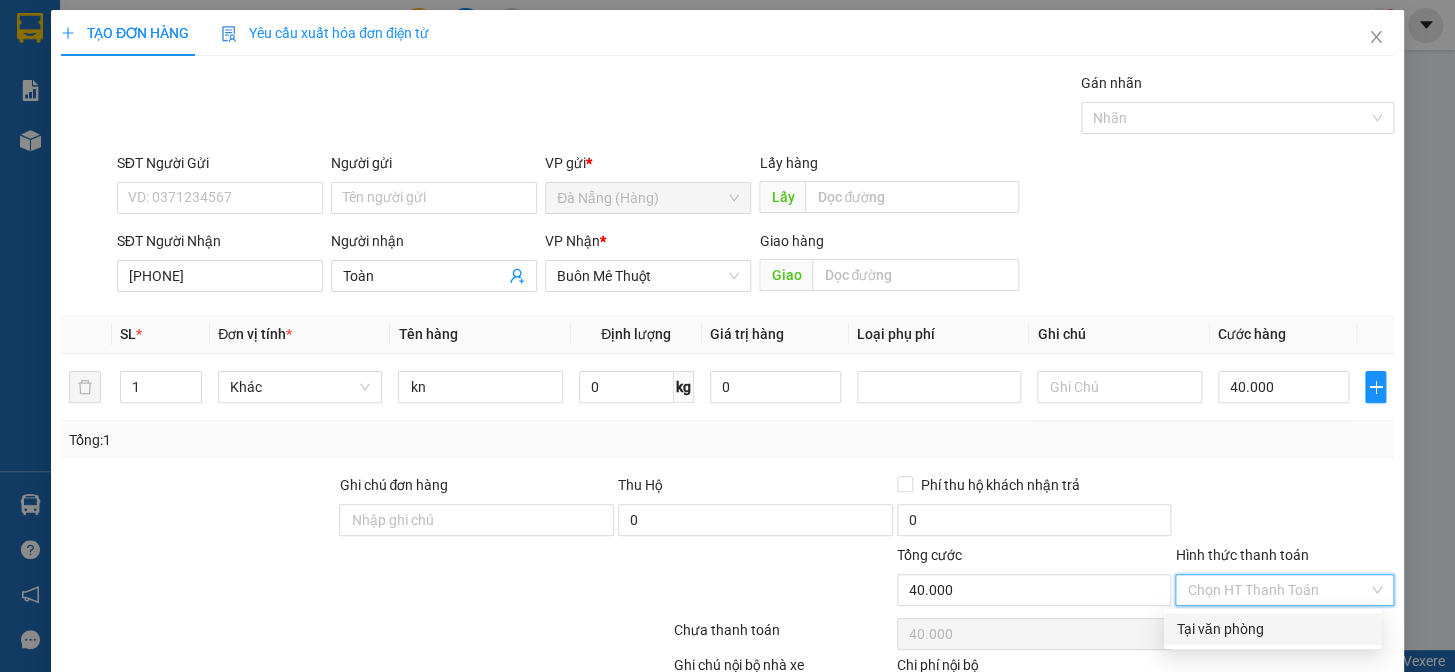 click on "Tại văn phòng" at bounding box center (1272, 629) 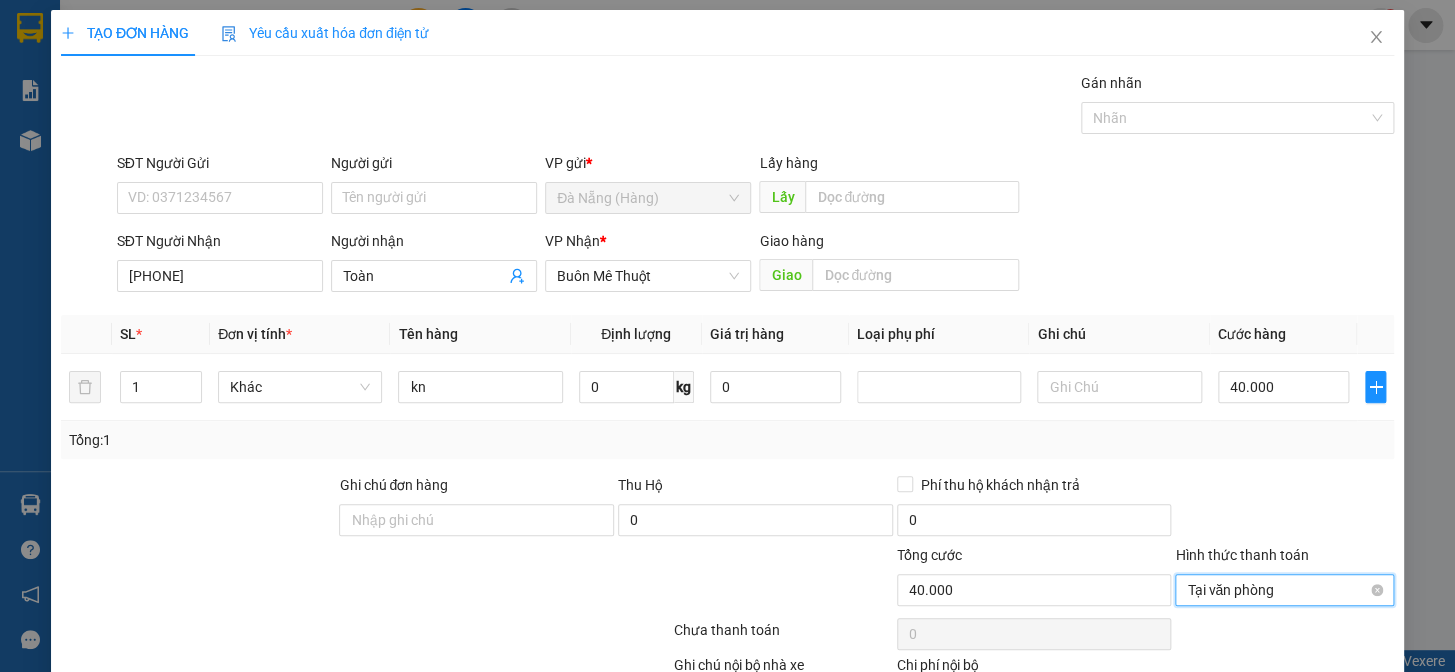 scroll, scrollTop: 129, scrollLeft: 0, axis: vertical 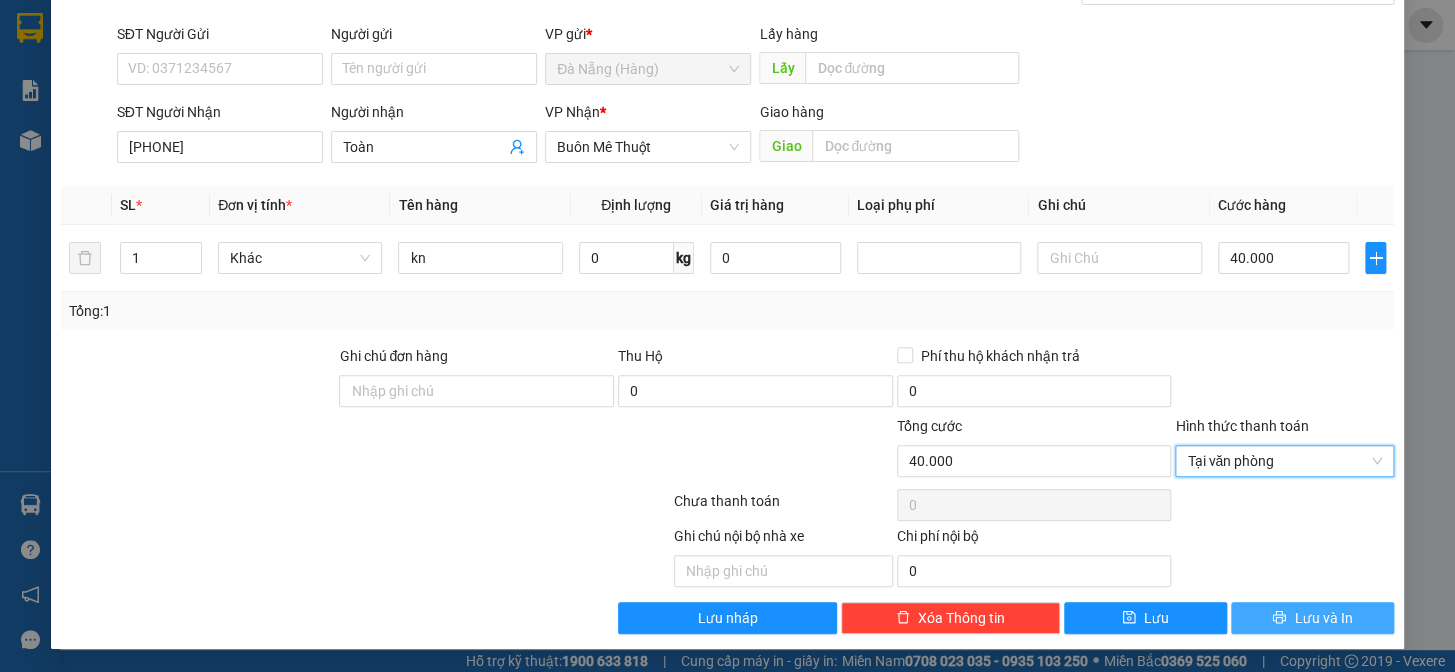 click on "Lưu và In" at bounding box center (1323, 618) 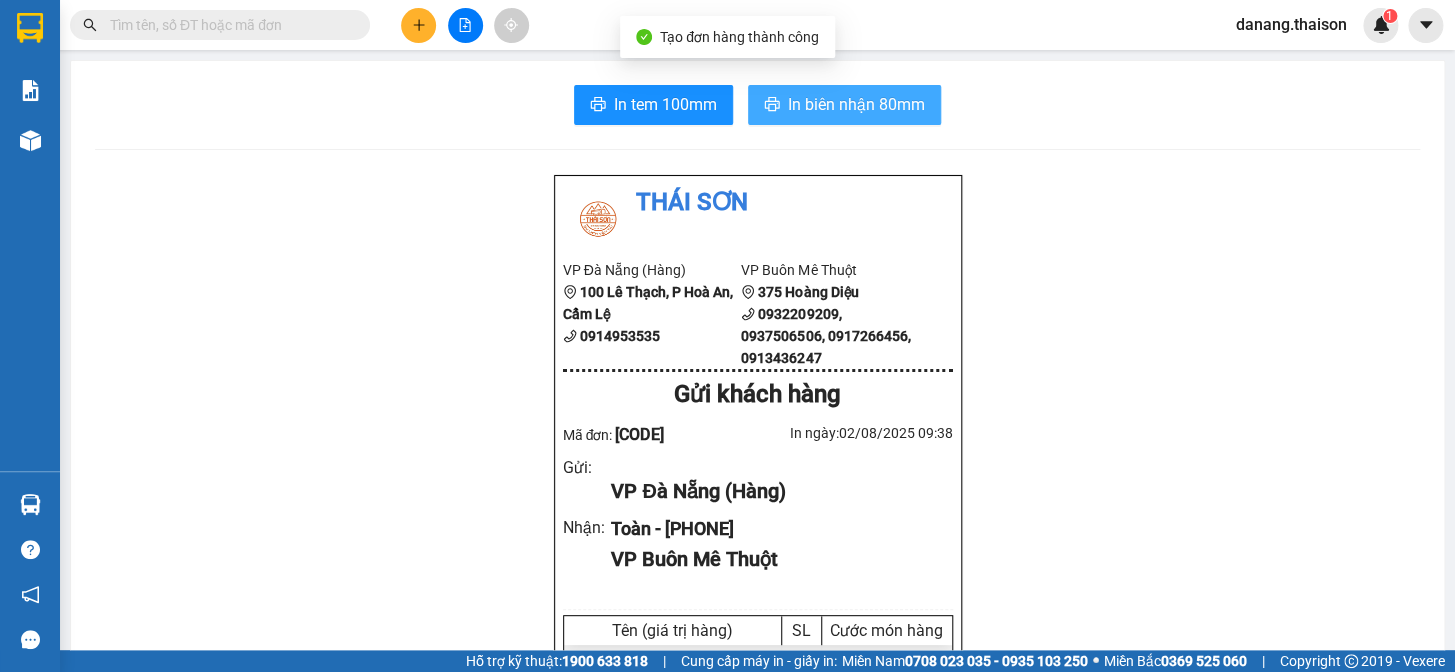 click on "In biên nhận 80mm" at bounding box center (856, 104) 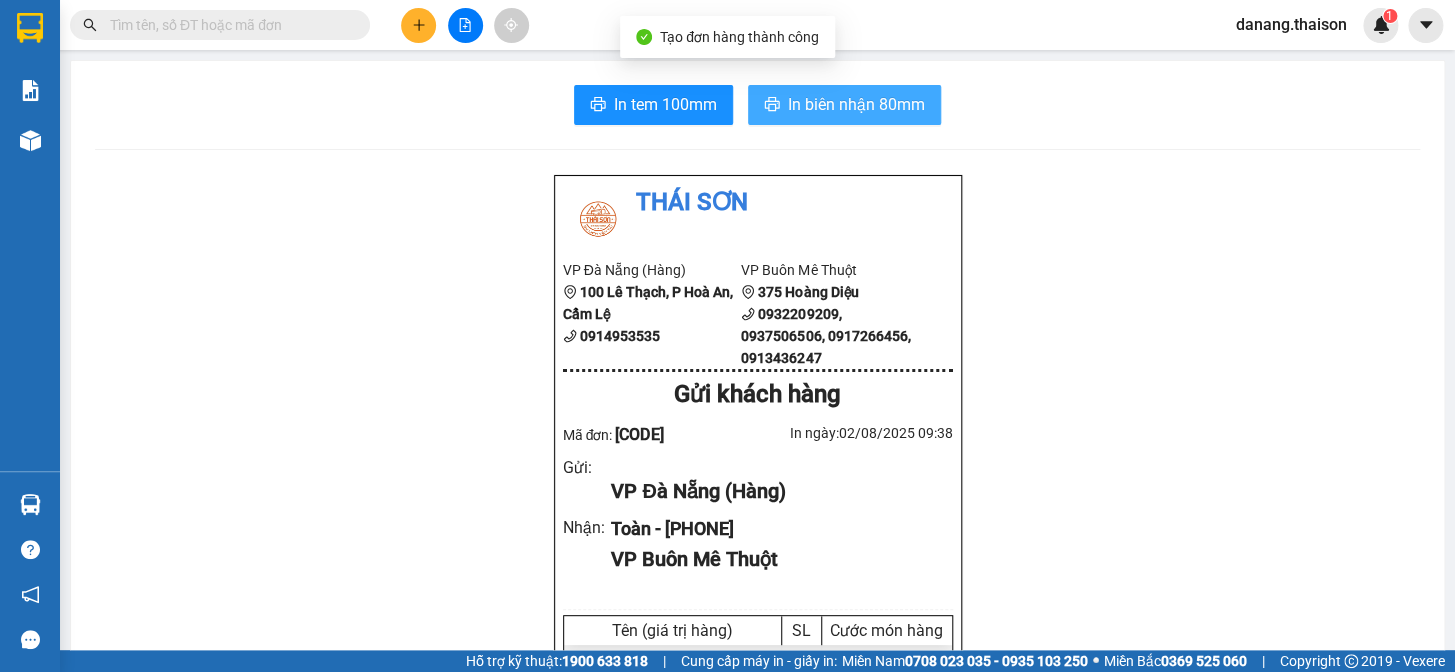 scroll, scrollTop: 0, scrollLeft: 0, axis: both 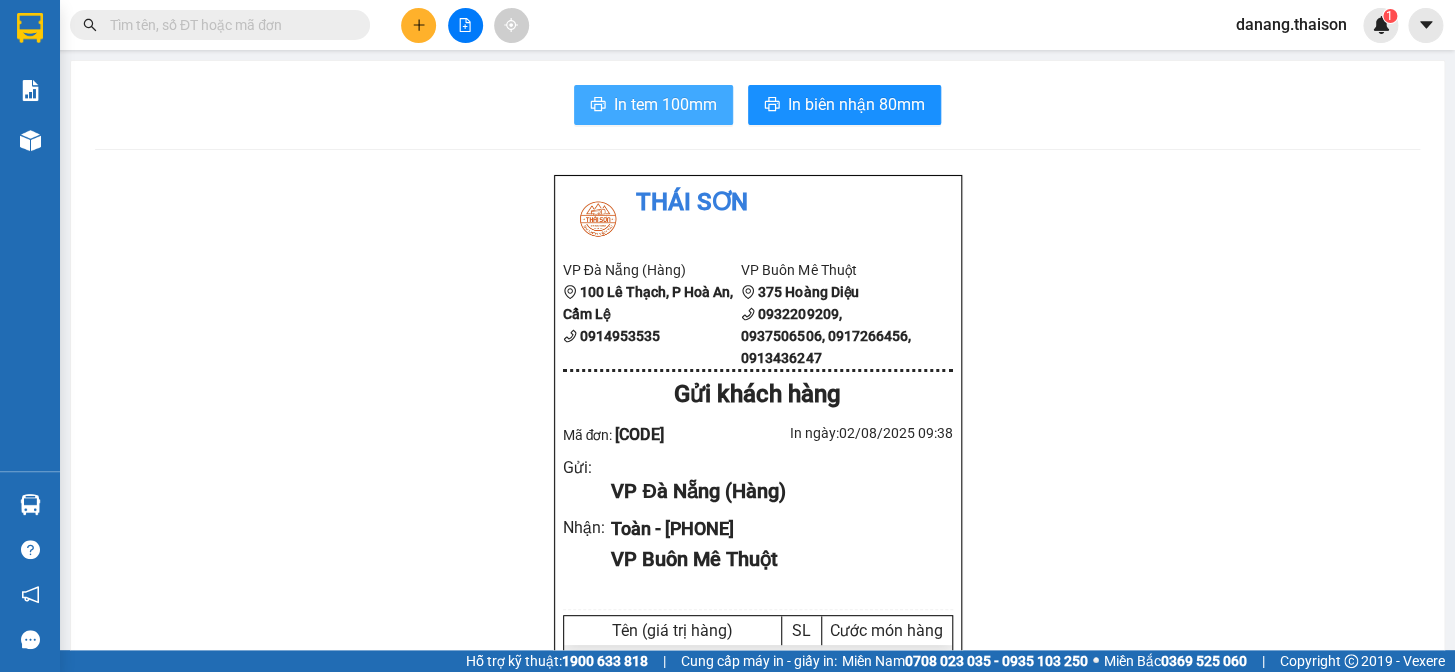 click on "In tem 100mm" at bounding box center [665, 104] 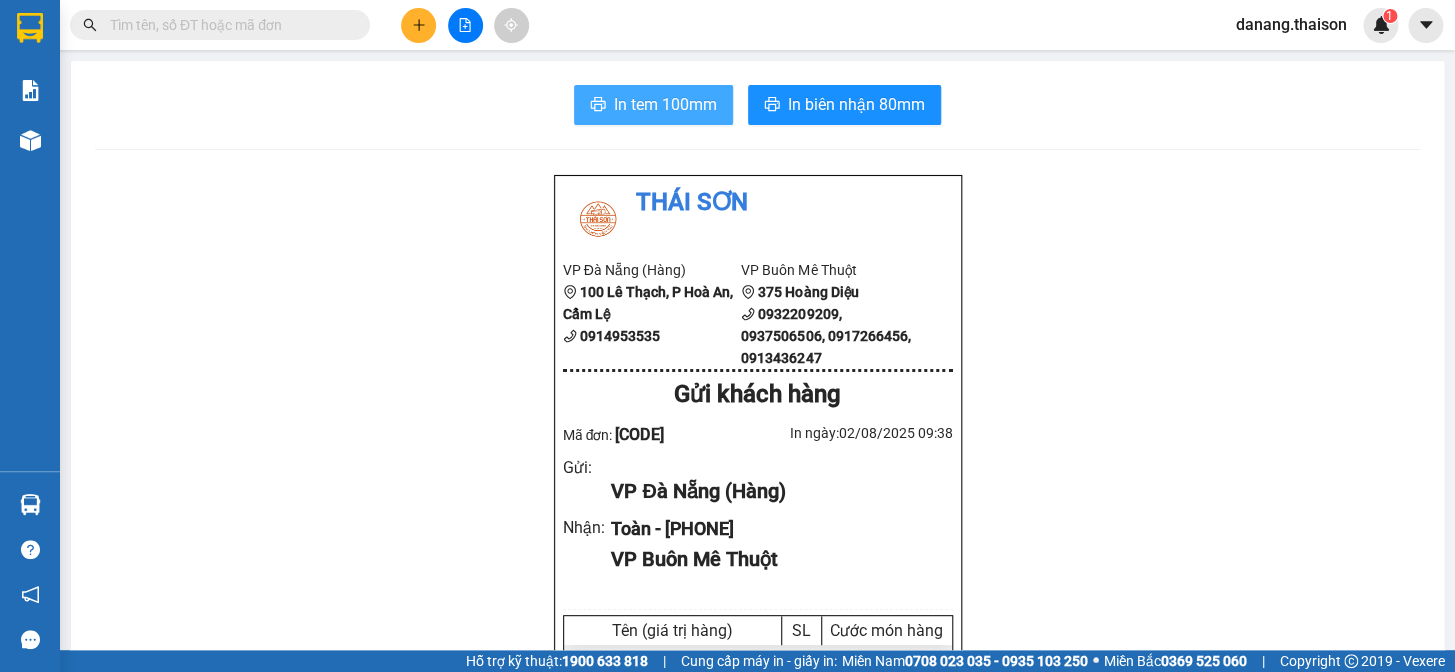scroll, scrollTop: 0, scrollLeft: 0, axis: both 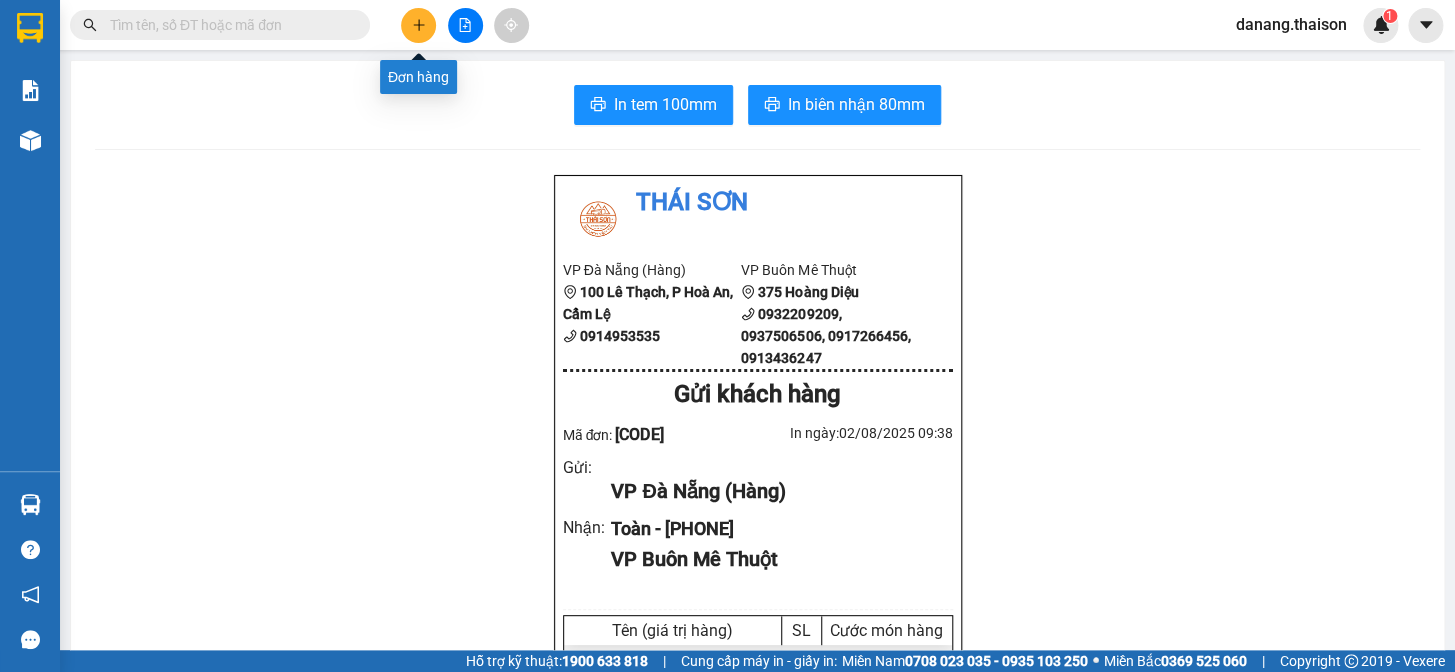 click 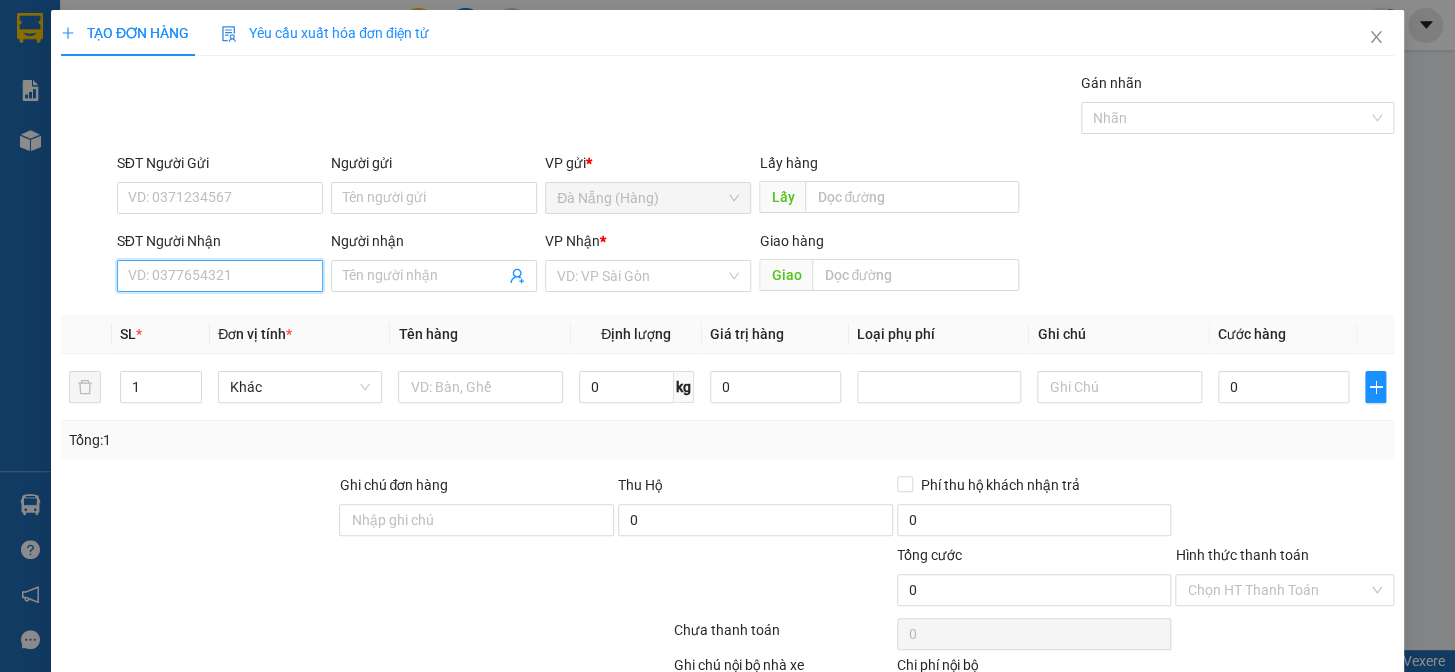 click on "SĐT Người Nhận" at bounding box center (220, 276) 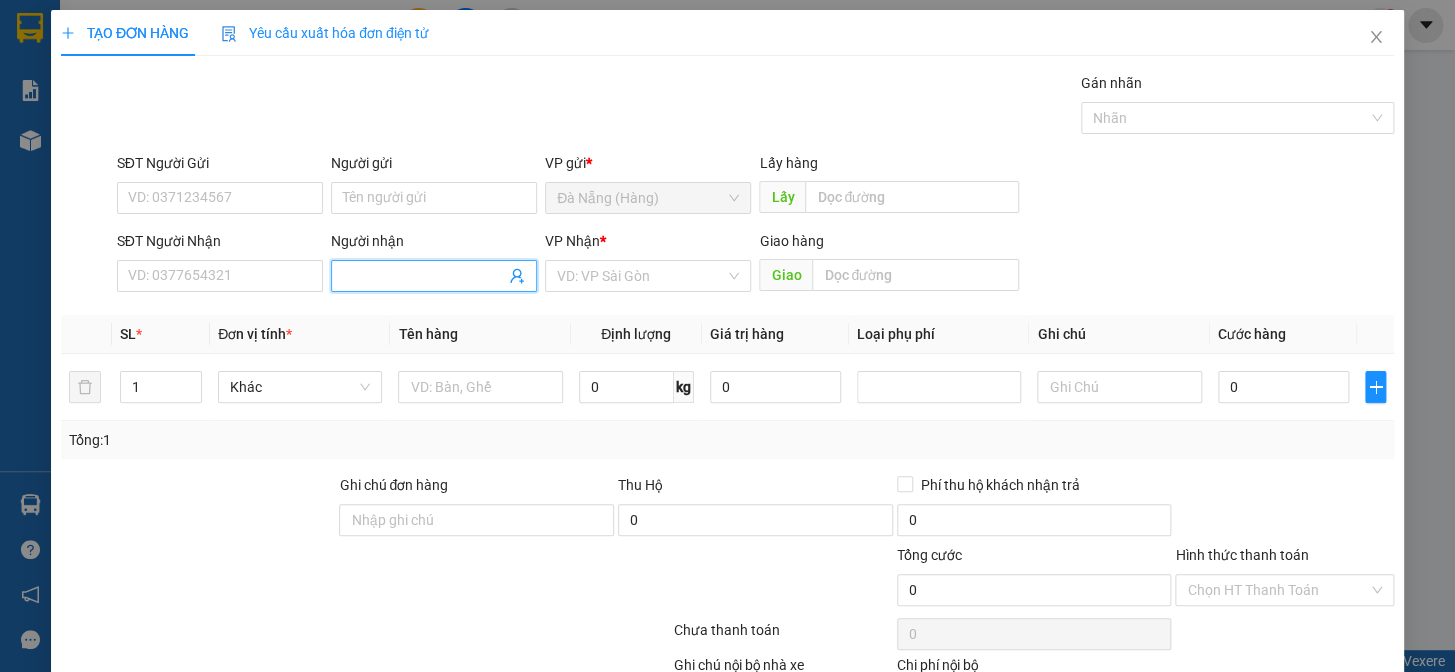 click on "Người nhận" at bounding box center [424, 276] 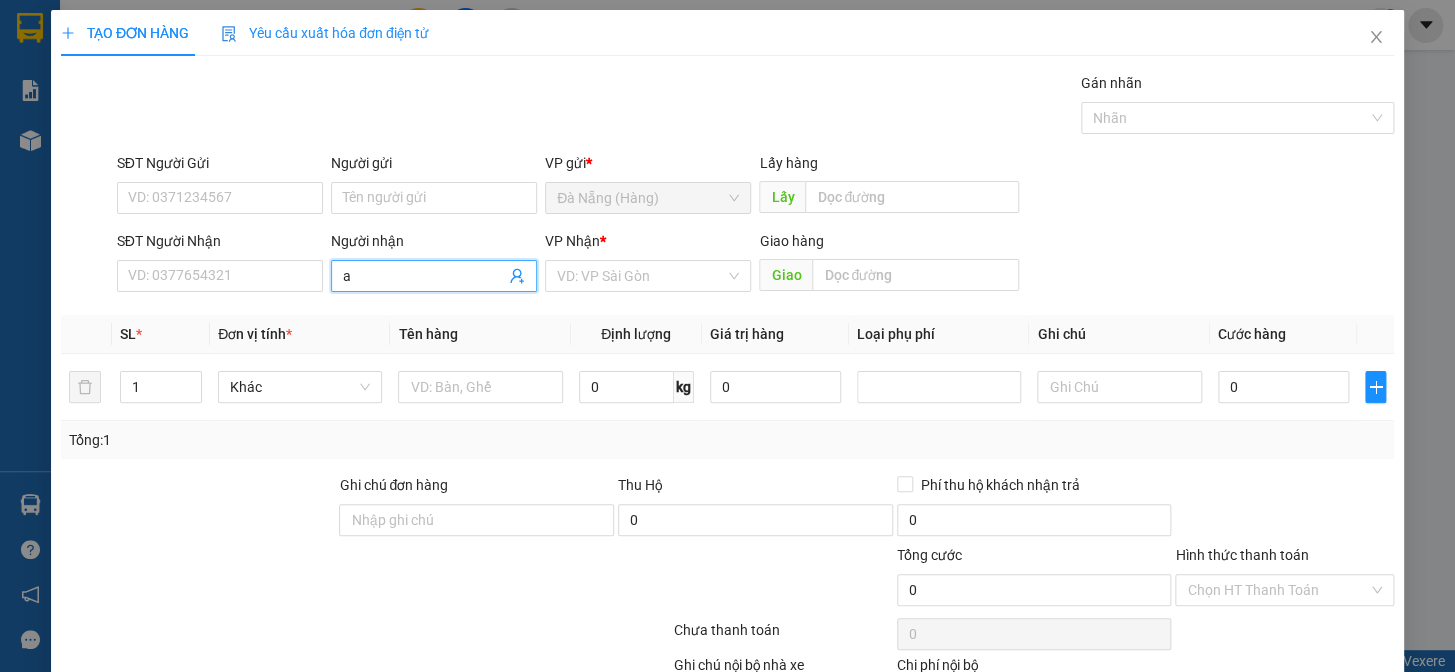 type on "a" 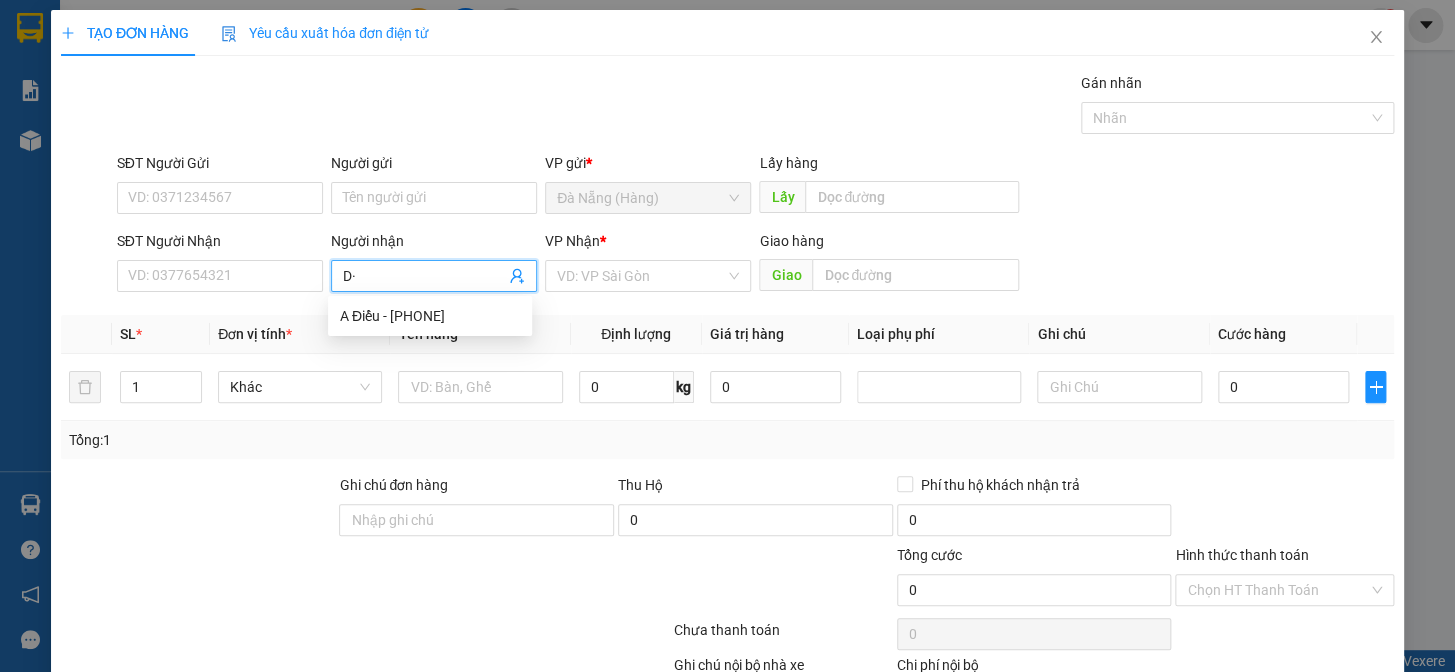 type on "D" 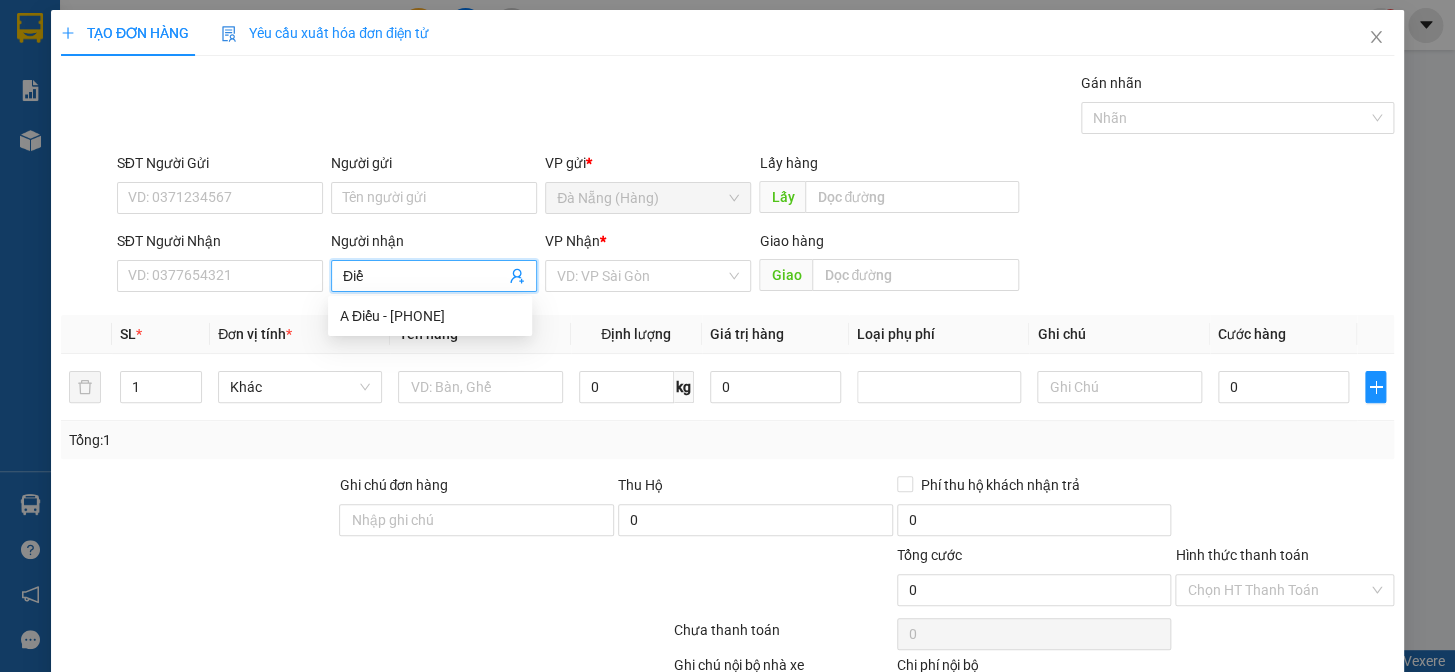 type on "Điểm" 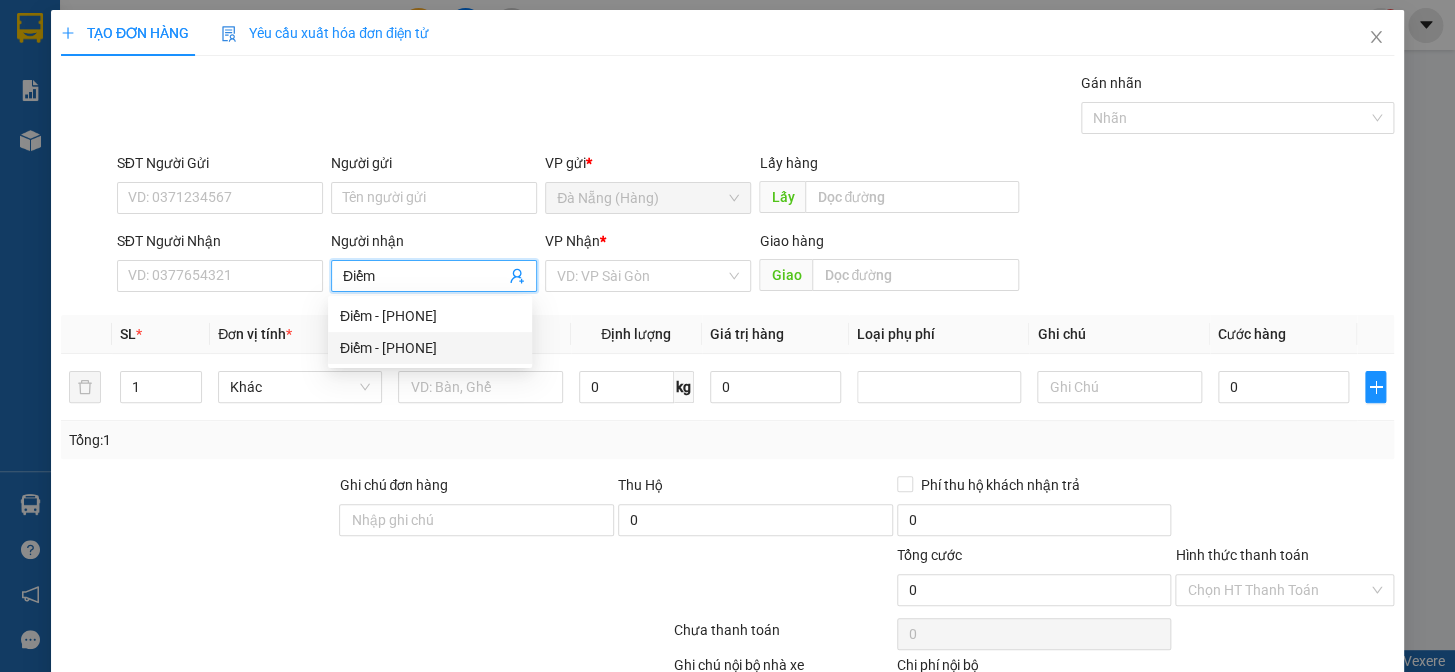 click on "Điểm - [PHONE]" at bounding box center (430, 348) 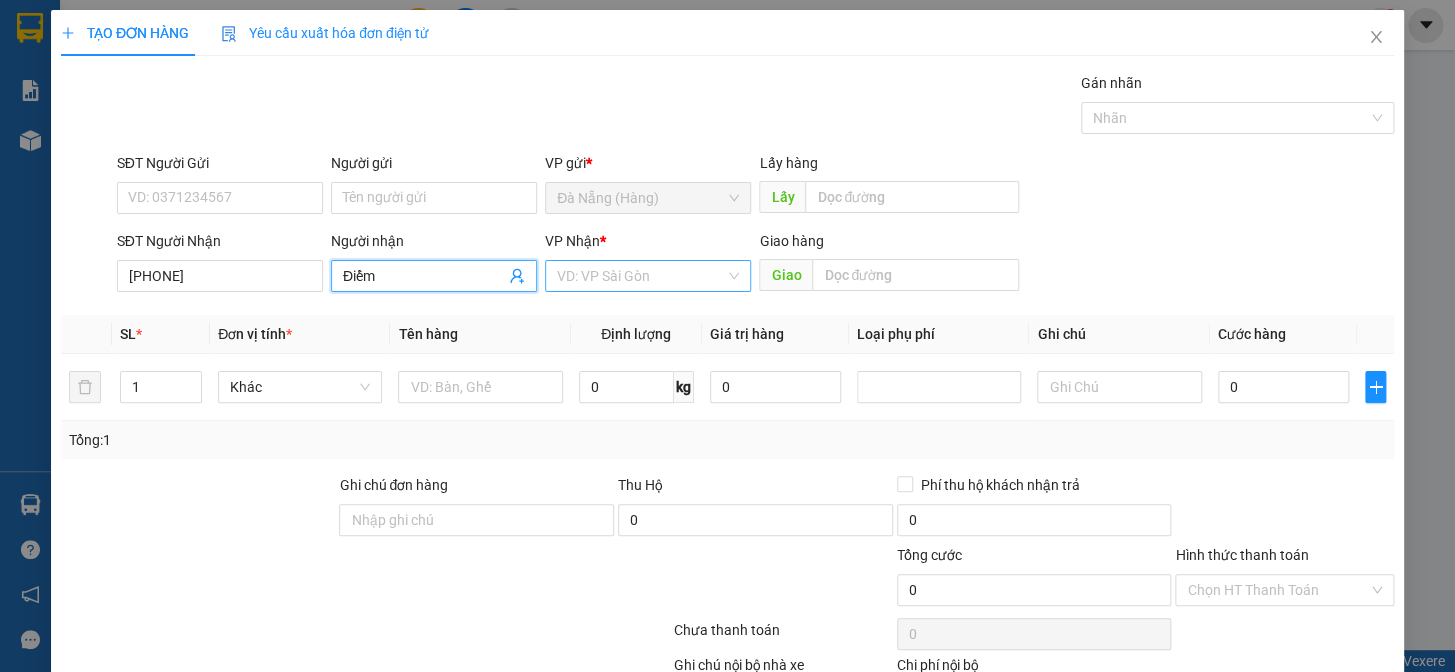 type on "Điểm" 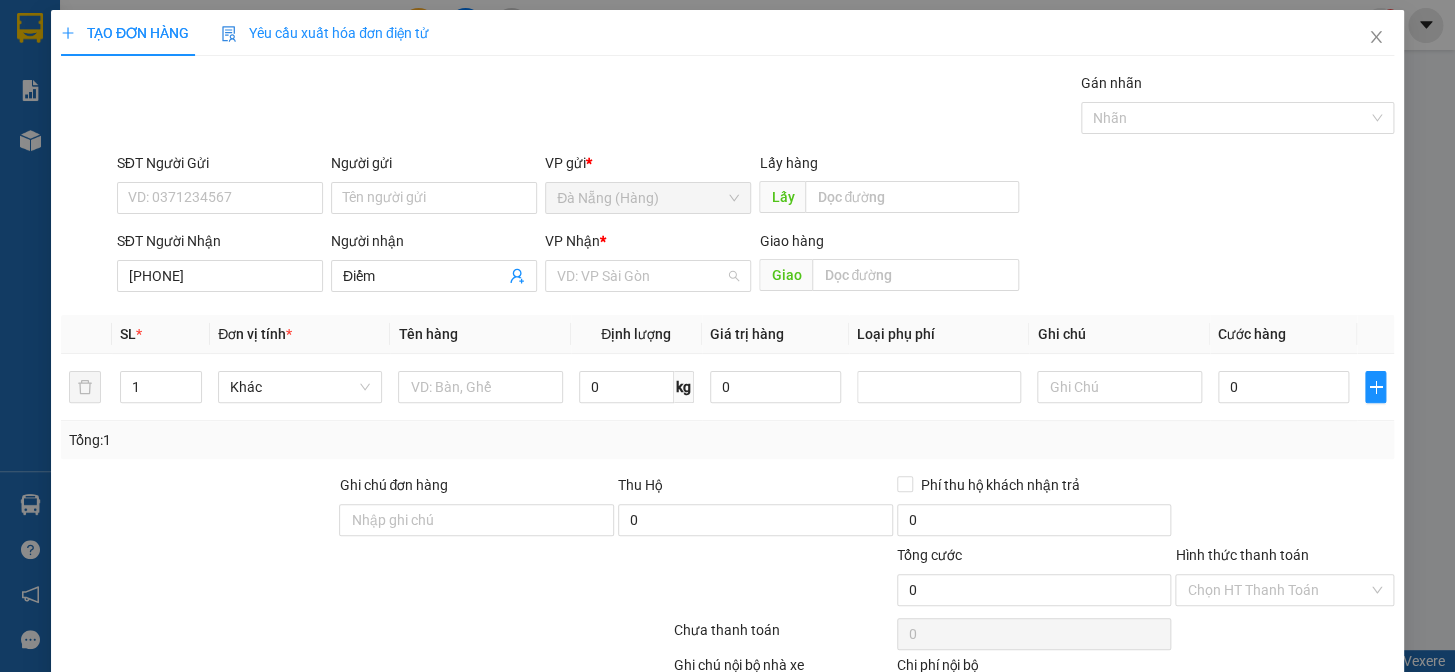 drag, startPoint x: 703, startPoint y: 287, endPoint x: 704, endPoint y: 306, distance: 19.026299 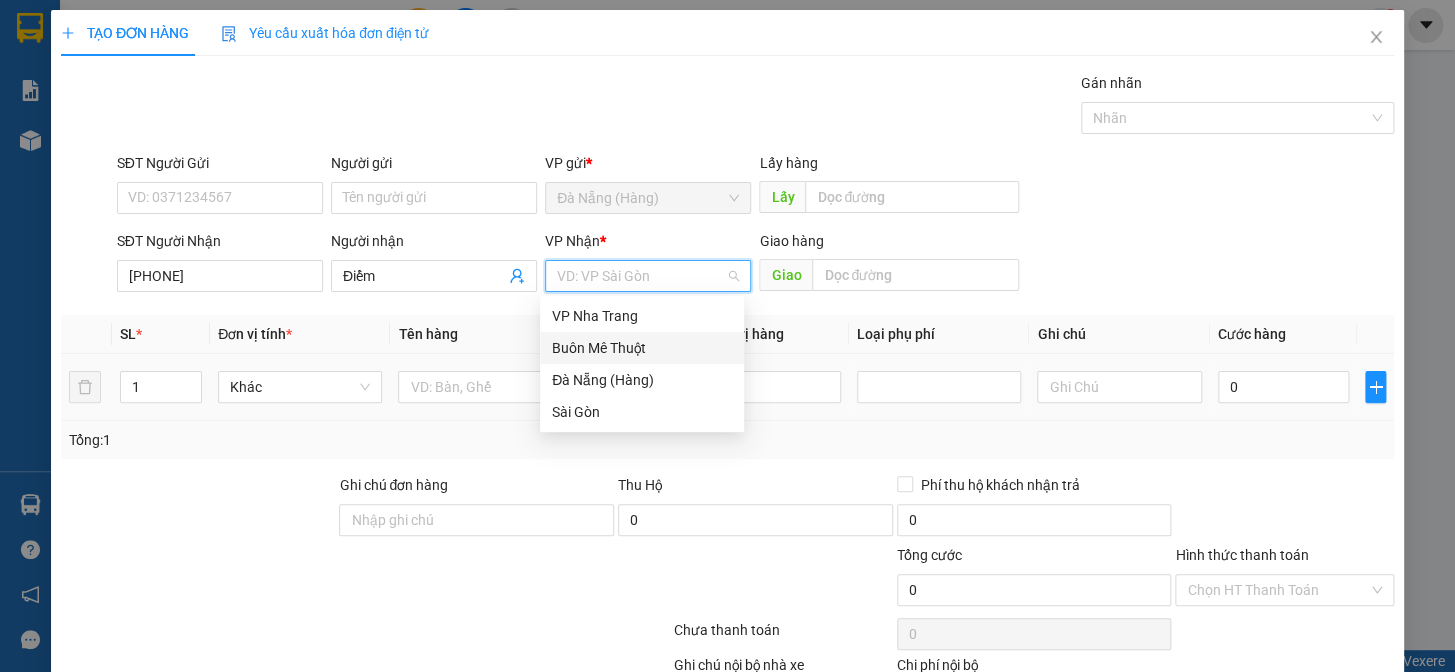 drag, startPoint x: 698, startPoint y: 350, endPoint x: 679, endPoint y: 364, distance: 23.600847 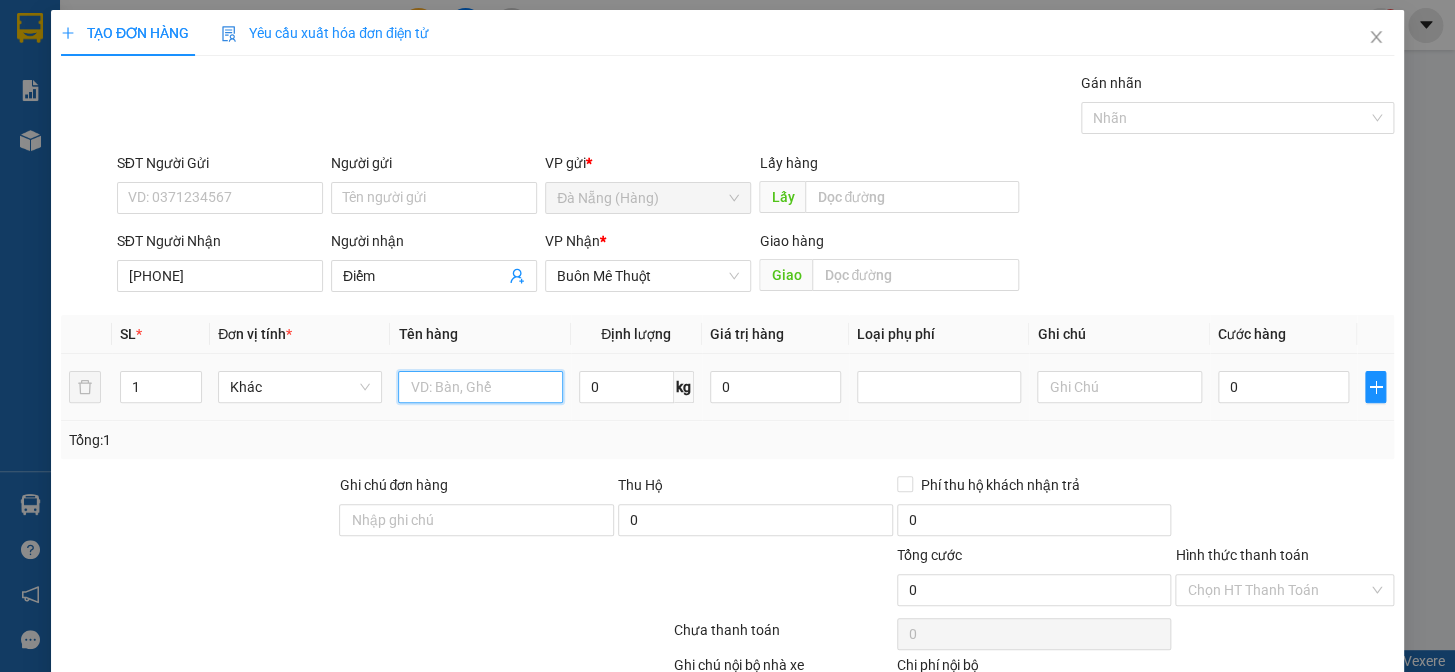 click at bounding box center (480, 387) 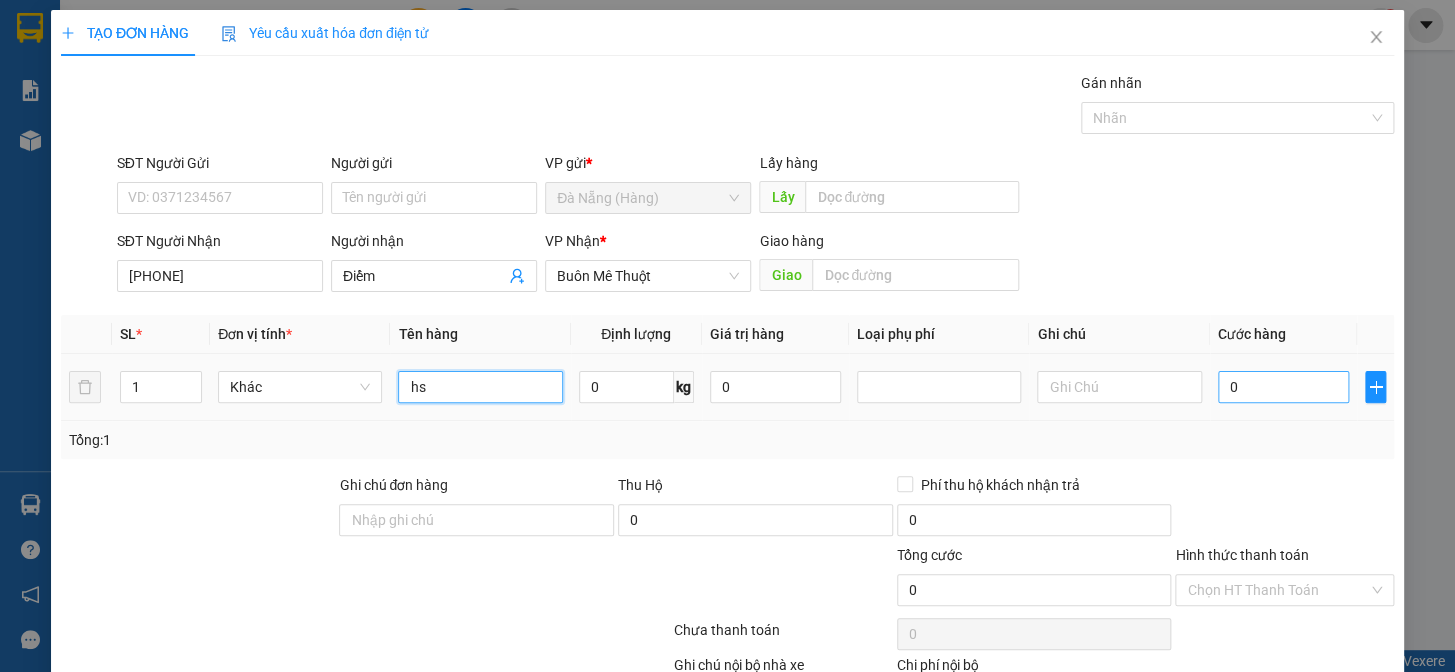 type on "hs" 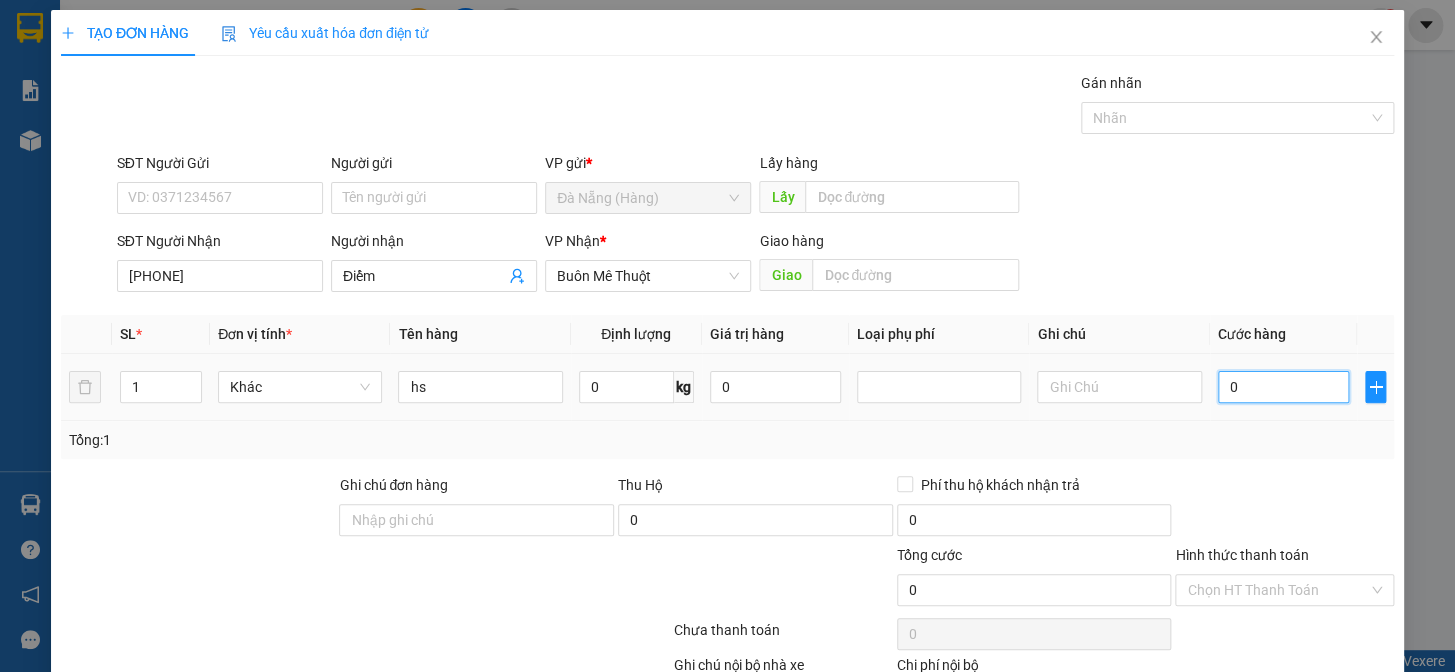 click on "0" at bounding box center [1283, 387] 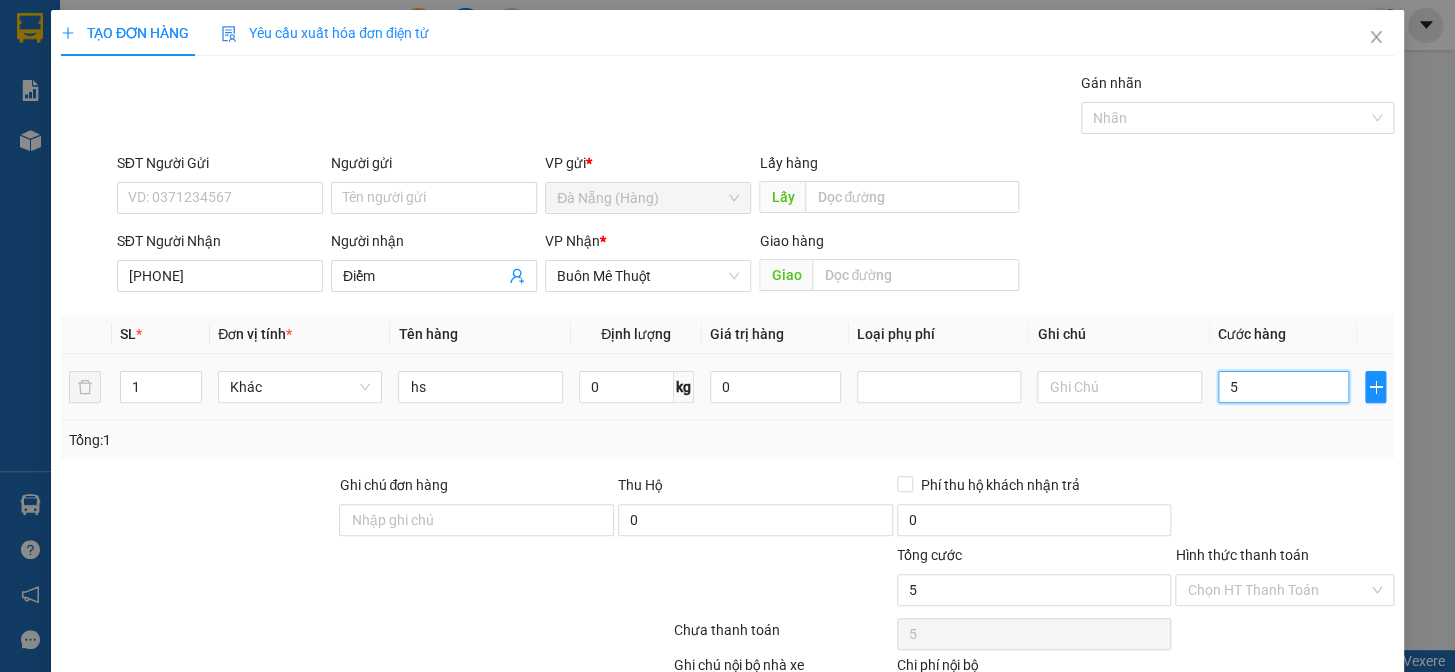 type on "50" 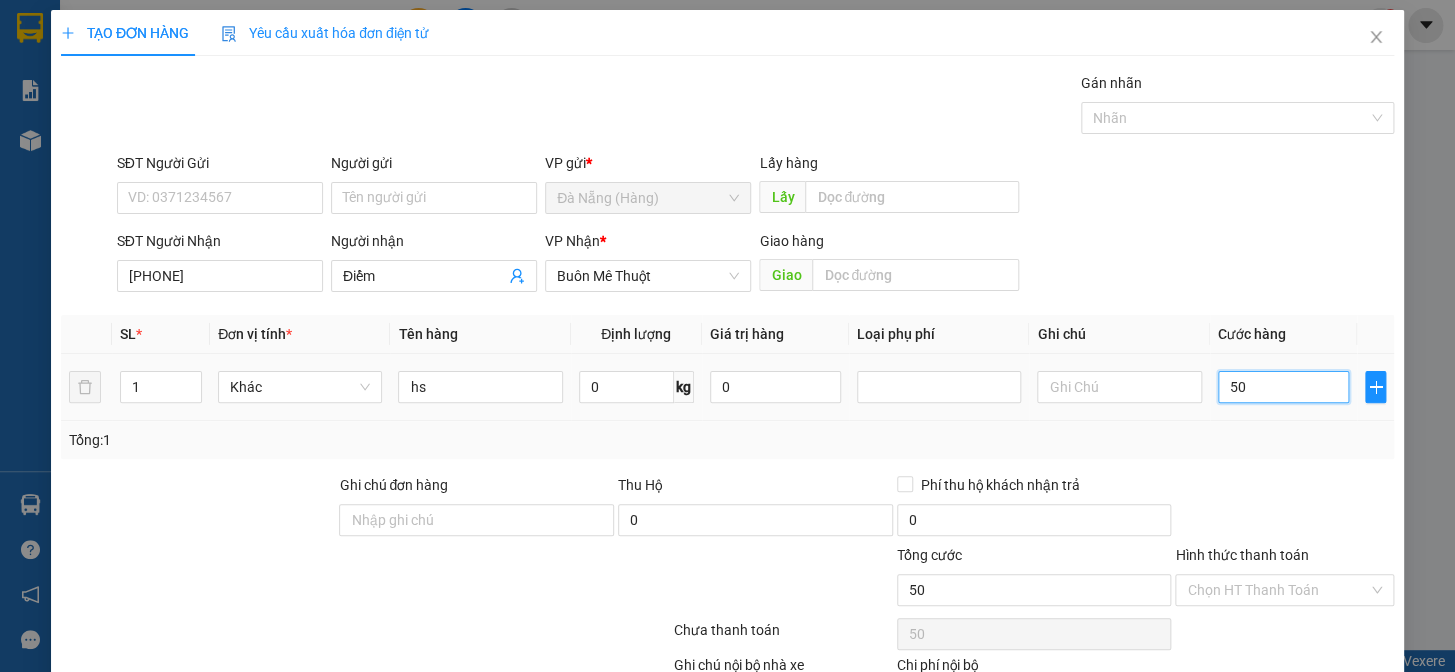 type on "500" 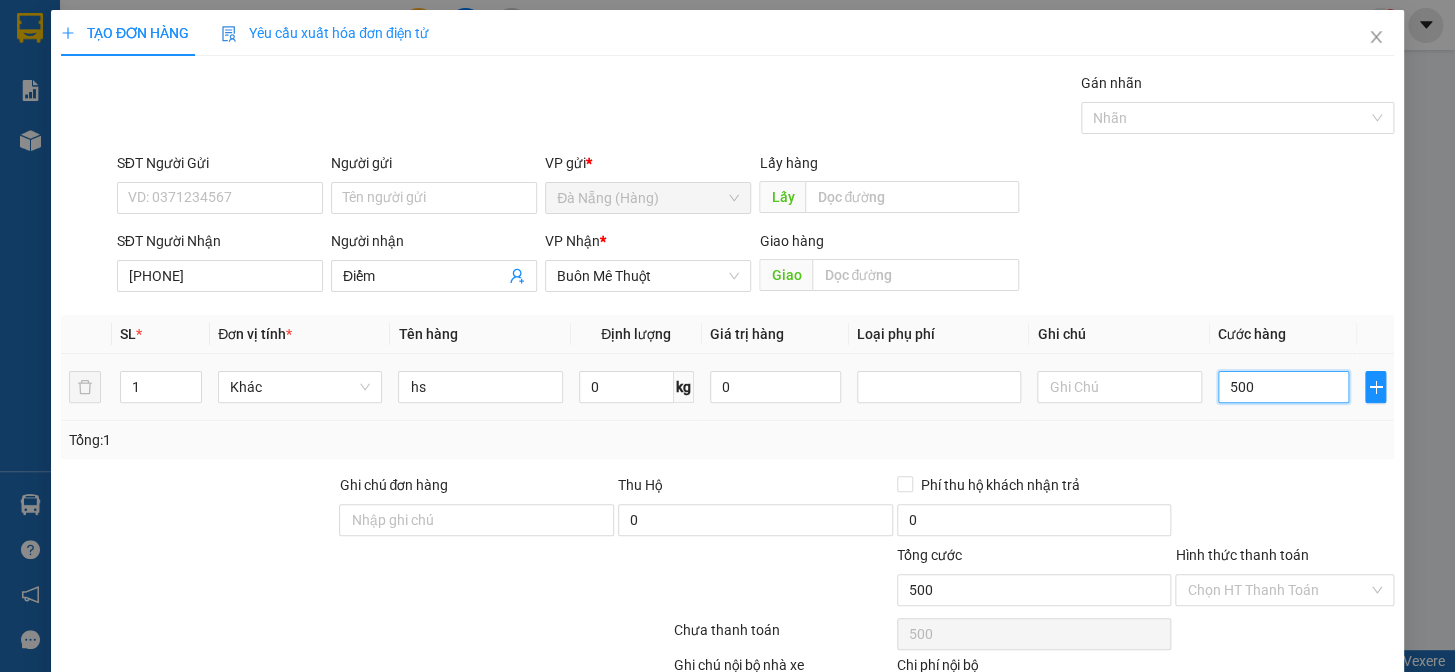 type on "5.000" 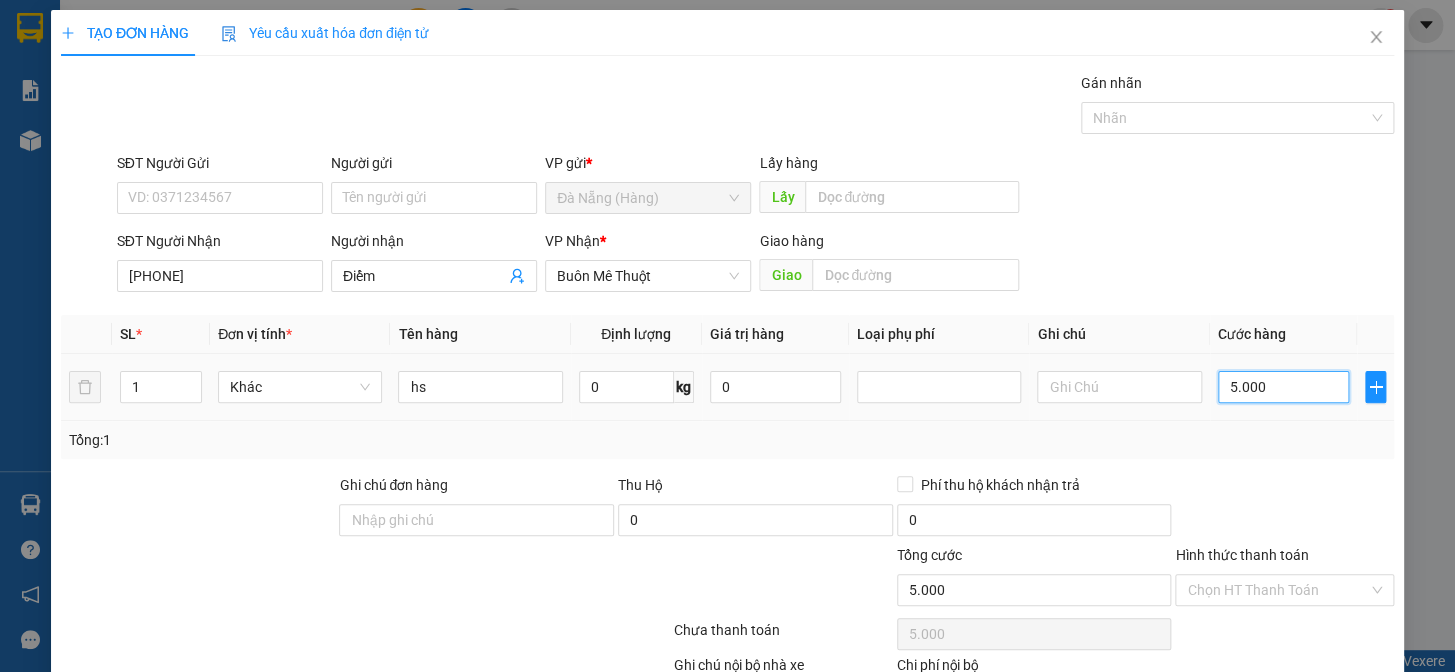 type on "50.000" 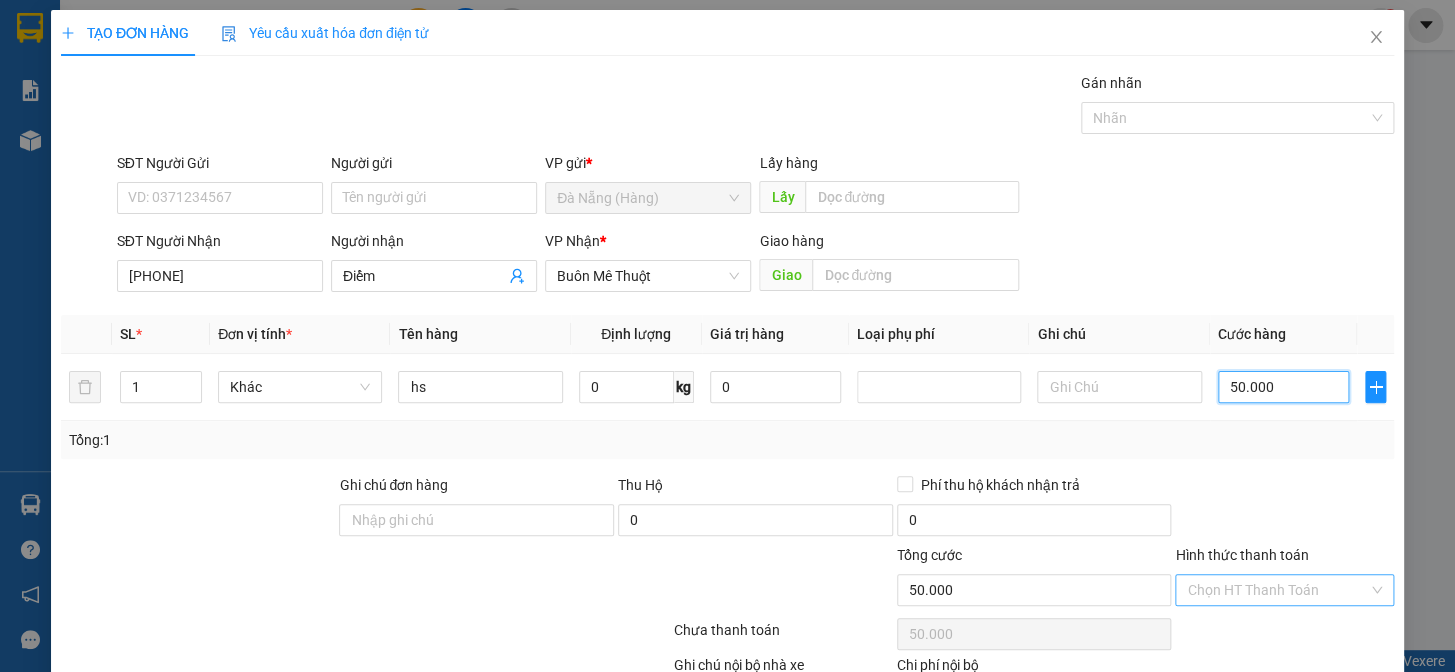 type on "50.000" 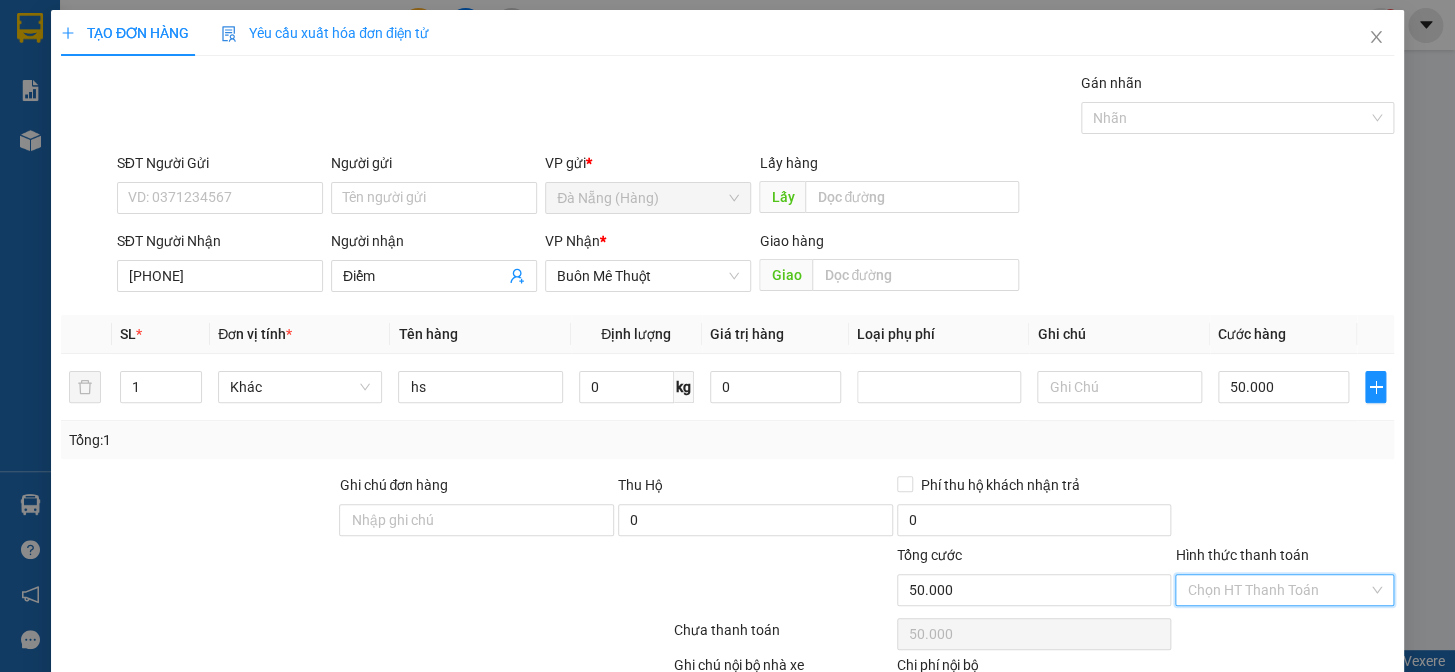 click on "Hình thức thanh toán" at bounding box center (1277, 590) 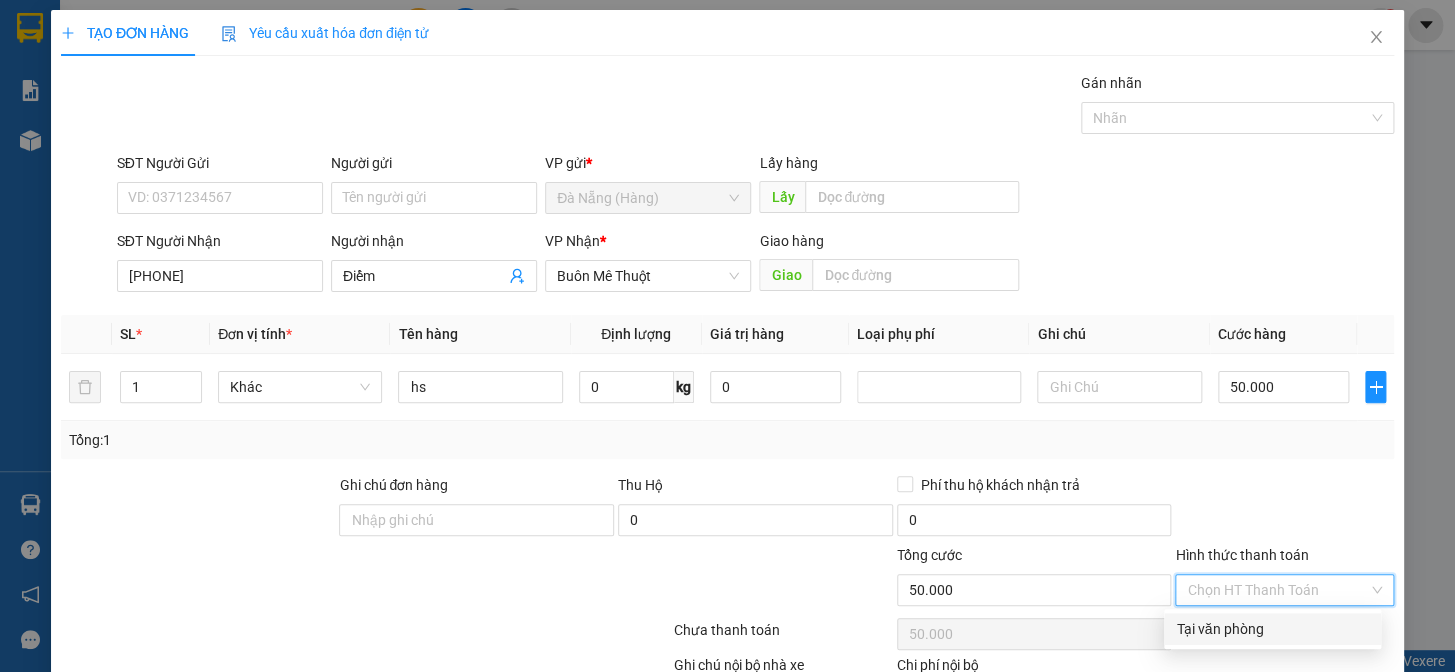 click on "Tại văn phòng" at bounding box center [1272, 629] 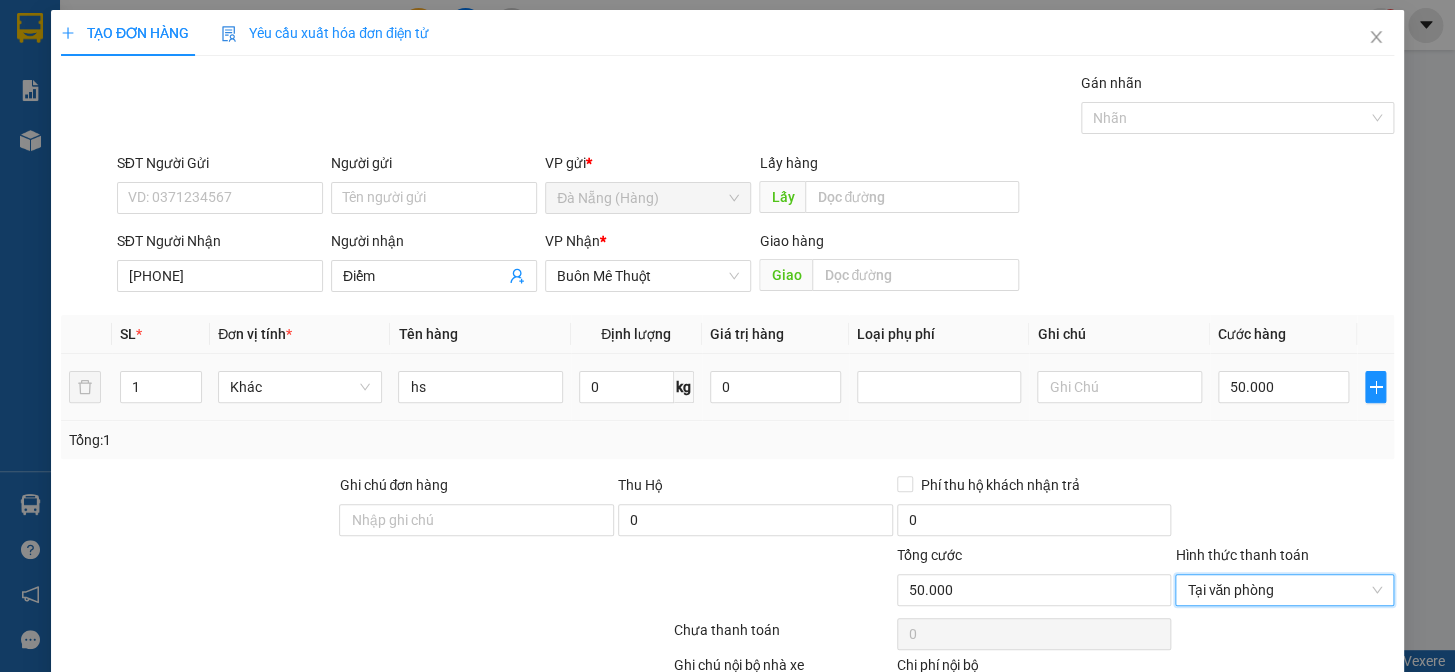 scroll, scrollTop: 129, scrollLeft: 0, axis: vertical 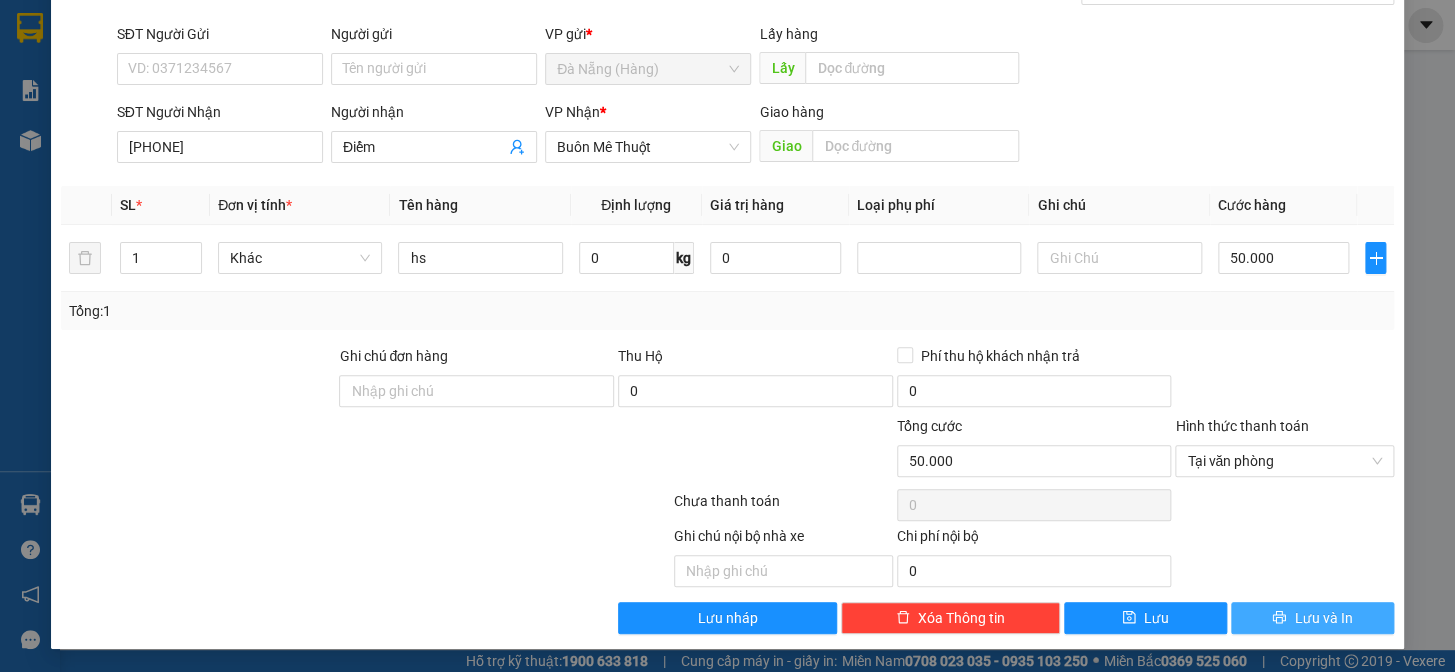 click on "Lưu và In" at bounding box center (1312, 618) 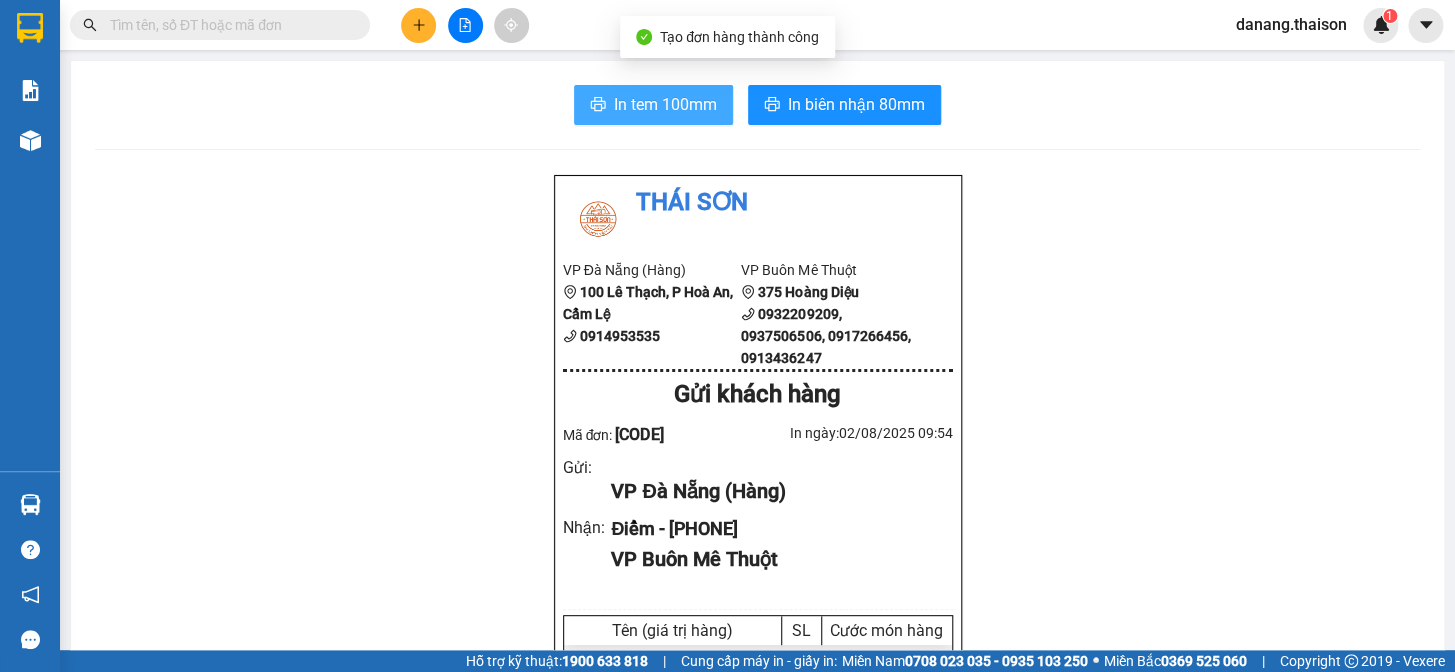 click on "In tem 100mm" at bounding box center (665, 104) 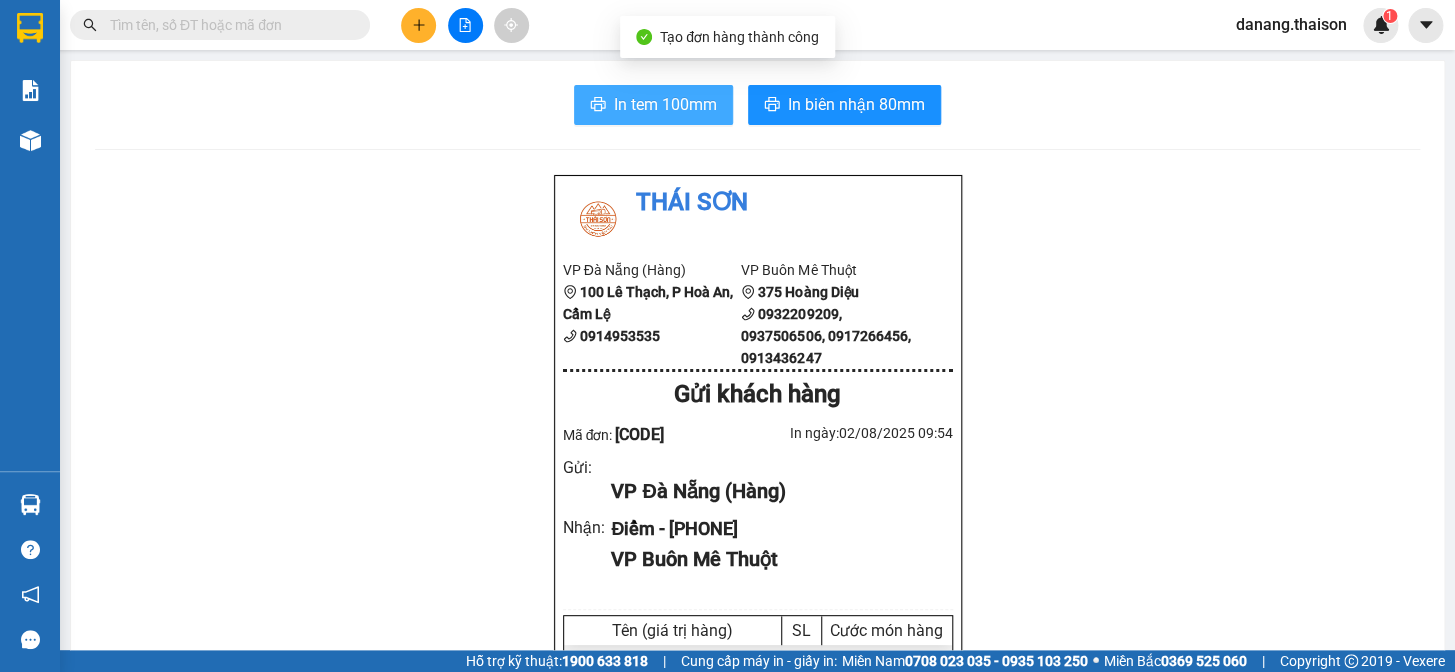 scroll, scrollTop: 0, scrollLeft: 0, axis: both 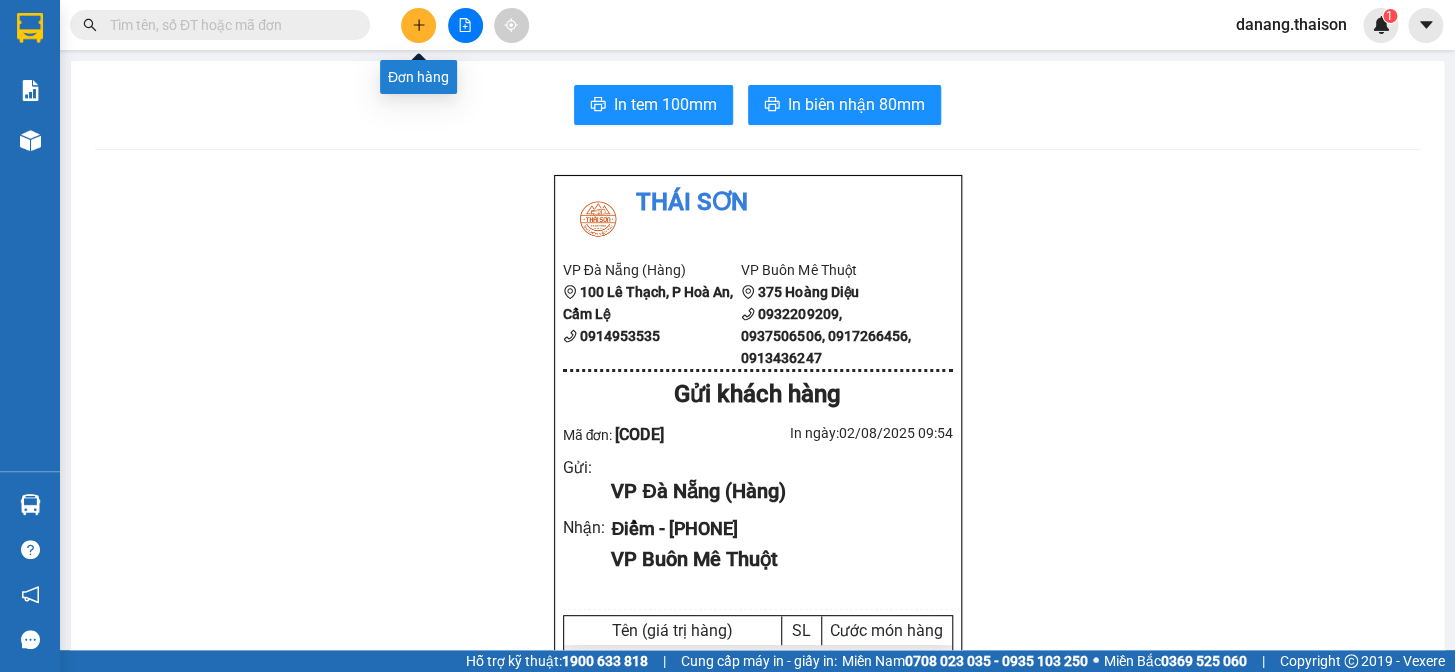 click 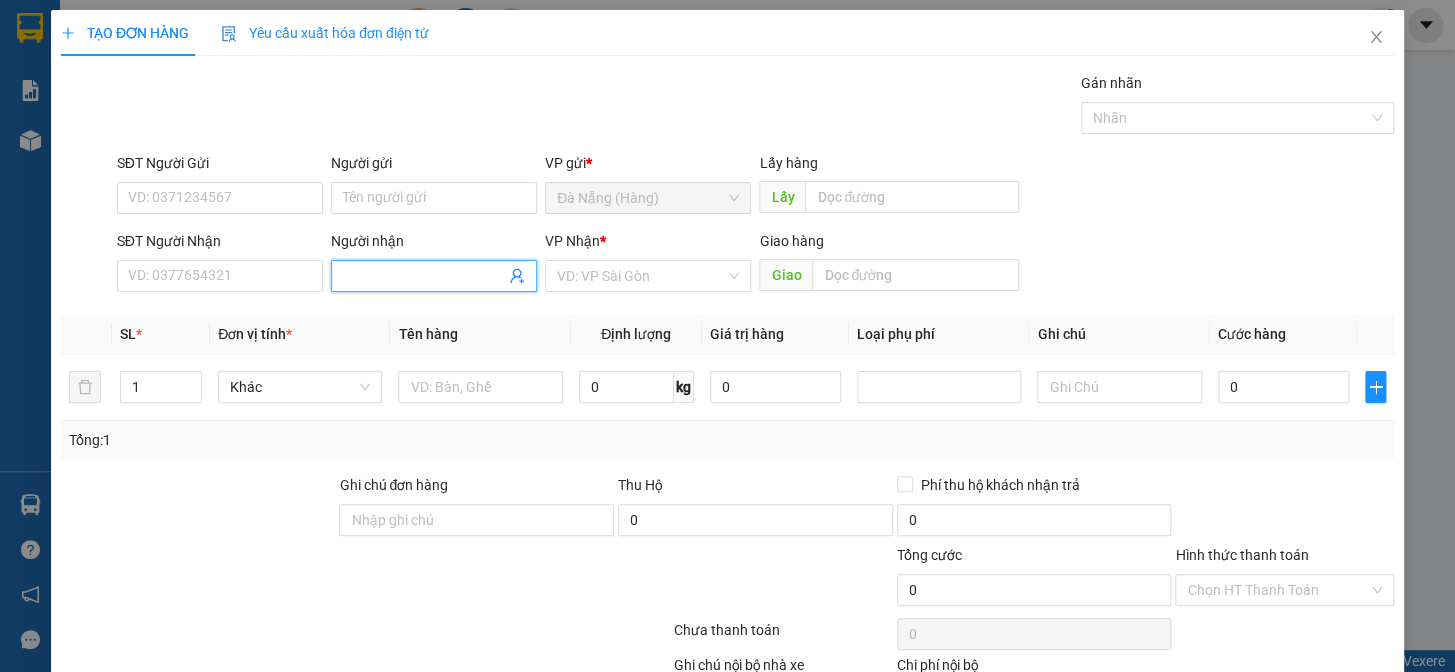 click on "Người nhận" at bounding box center (424, 276) 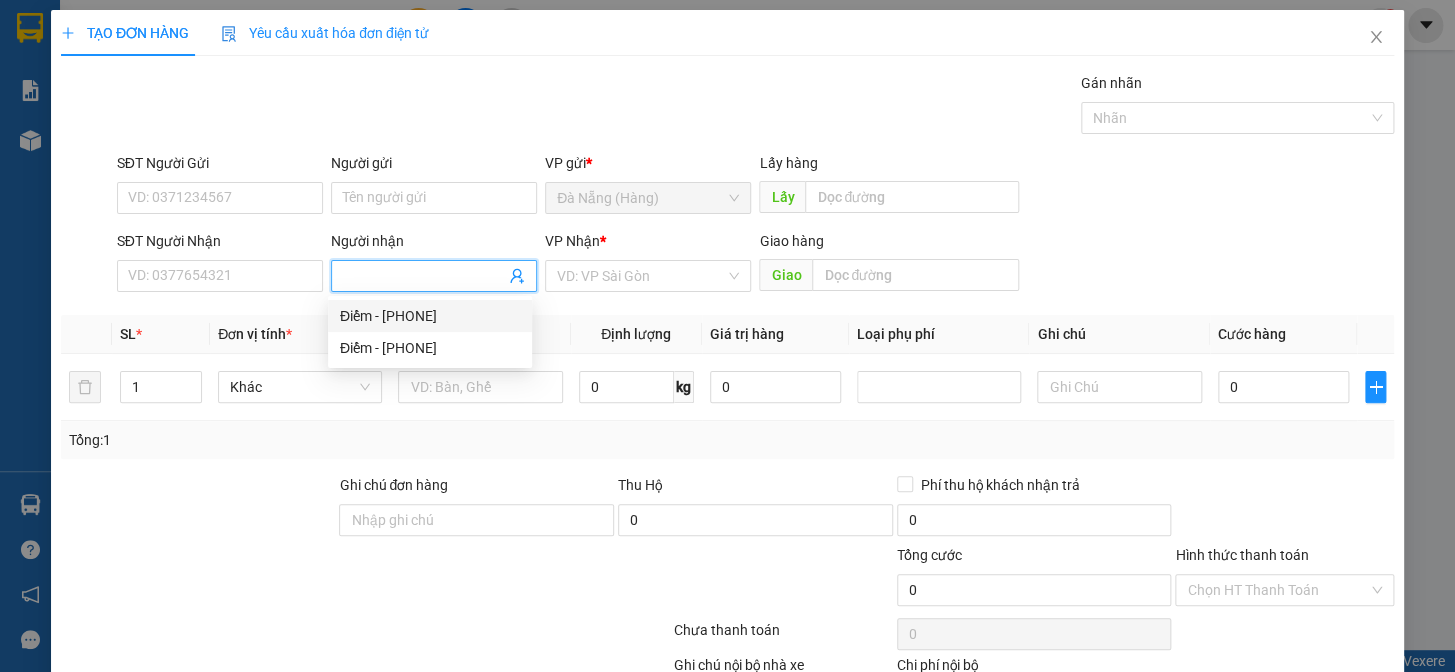 click on "Người nhận" at bounding box center (424, 276) 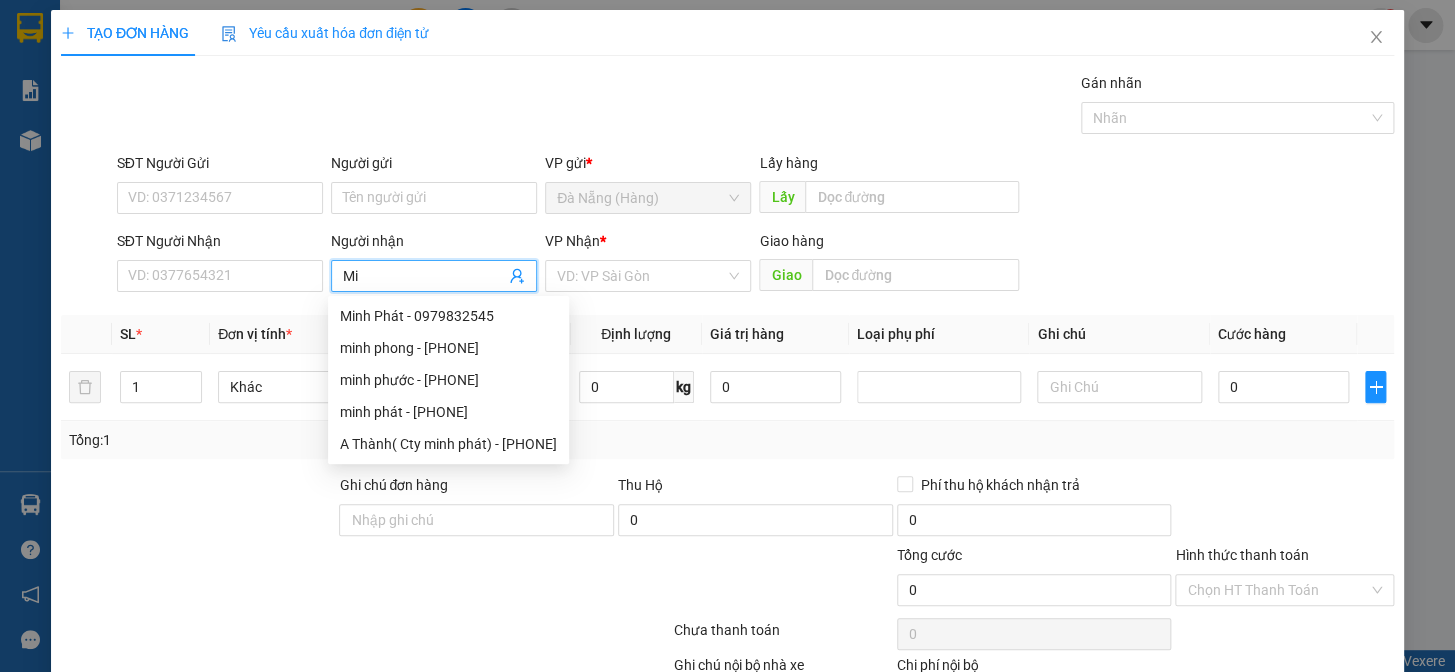type on "M" 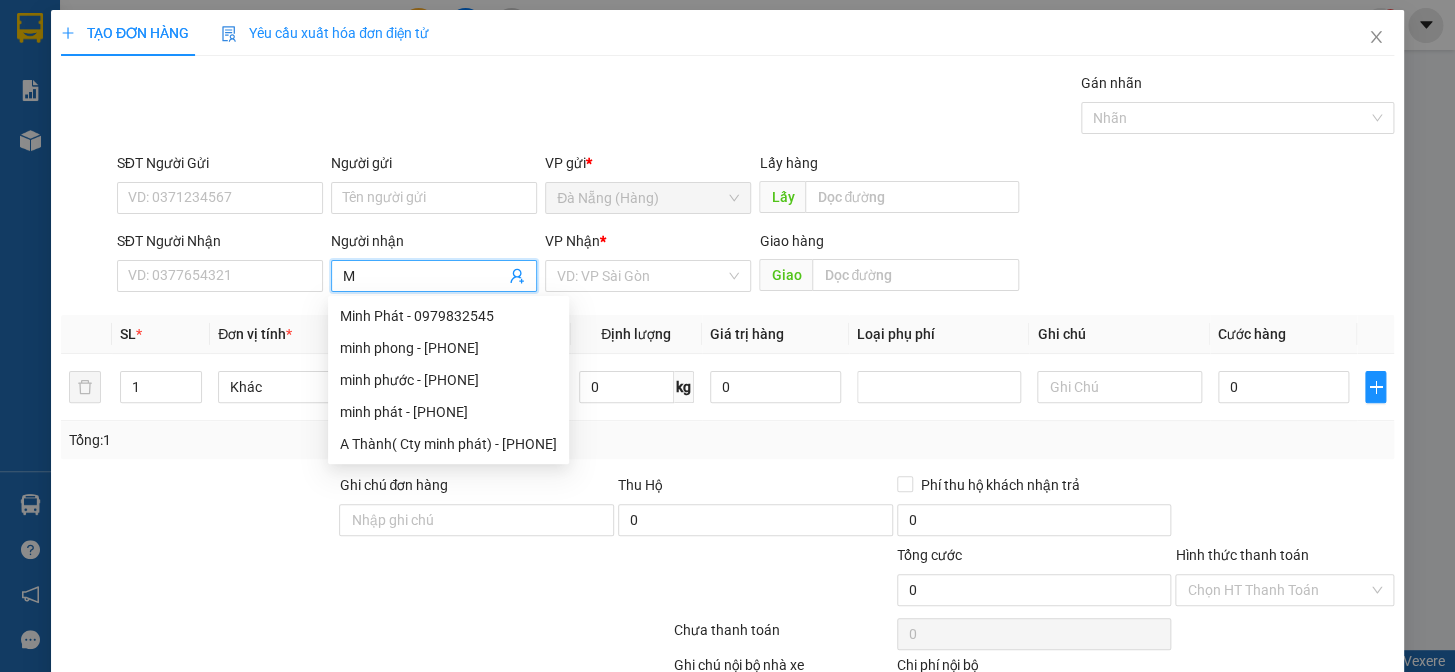 type 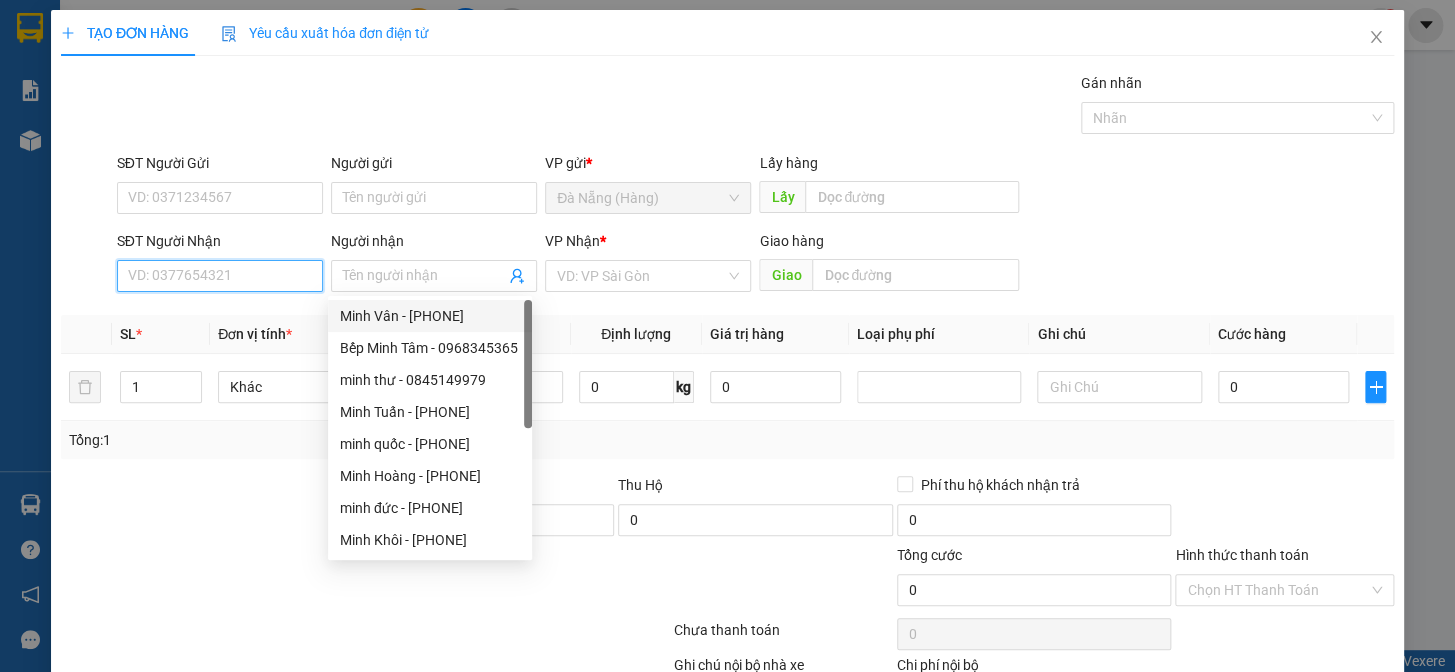 click on "SĐT Người Nhận" at bounding box center (220, 276) 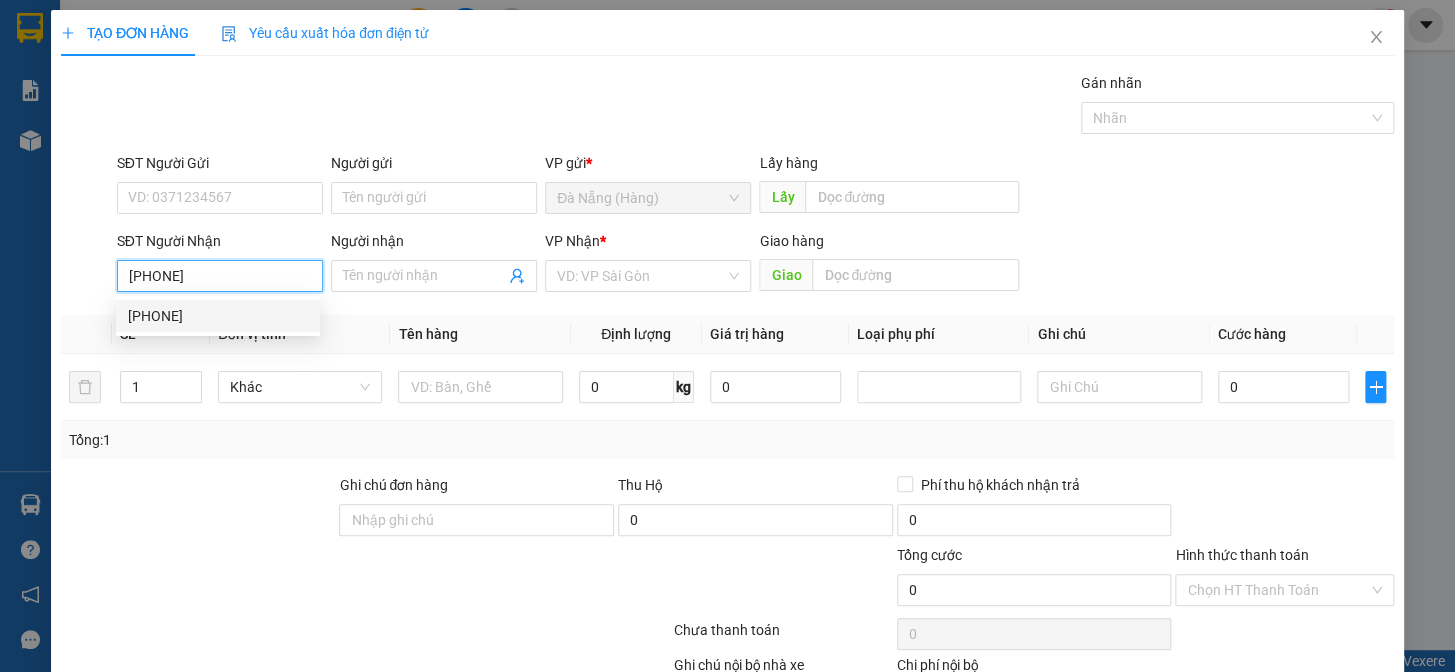 click on "[PHONE]" at bounding box center (218, 316) 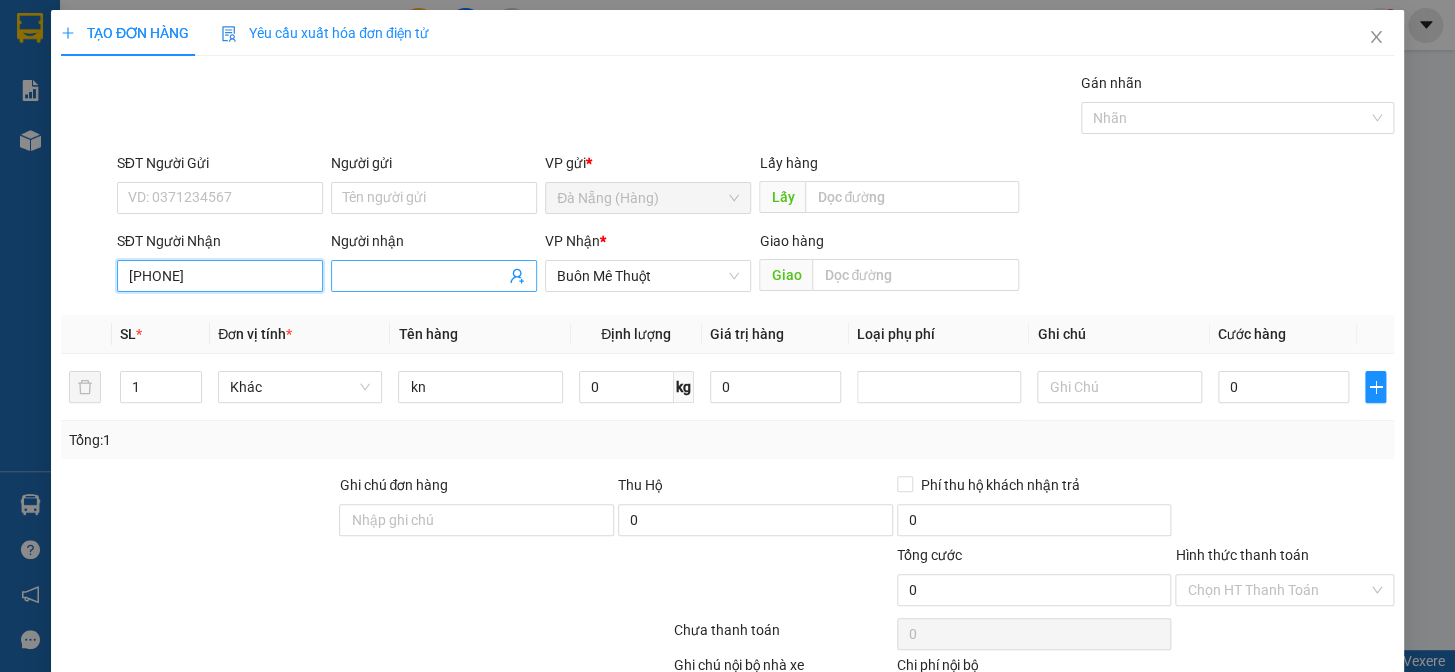 type on "[PHONE]" 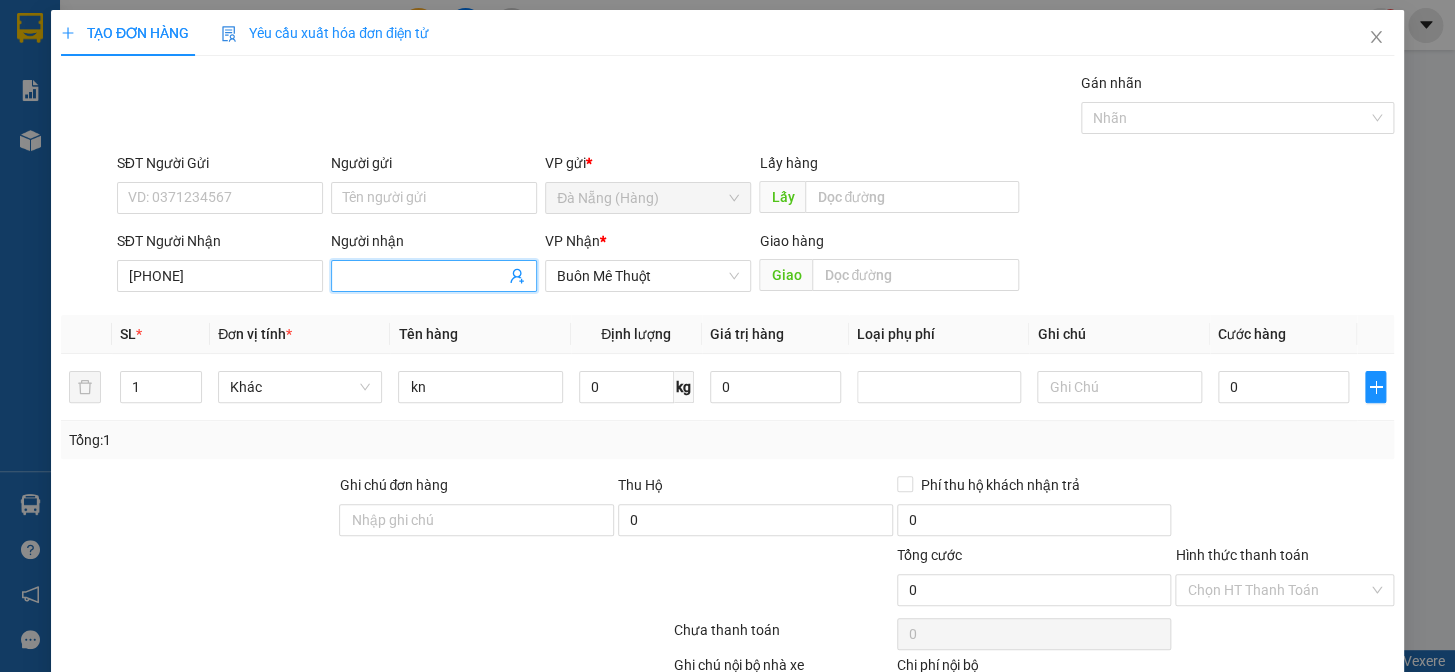 click on "Người nhận" at bounding box center [424, 276] 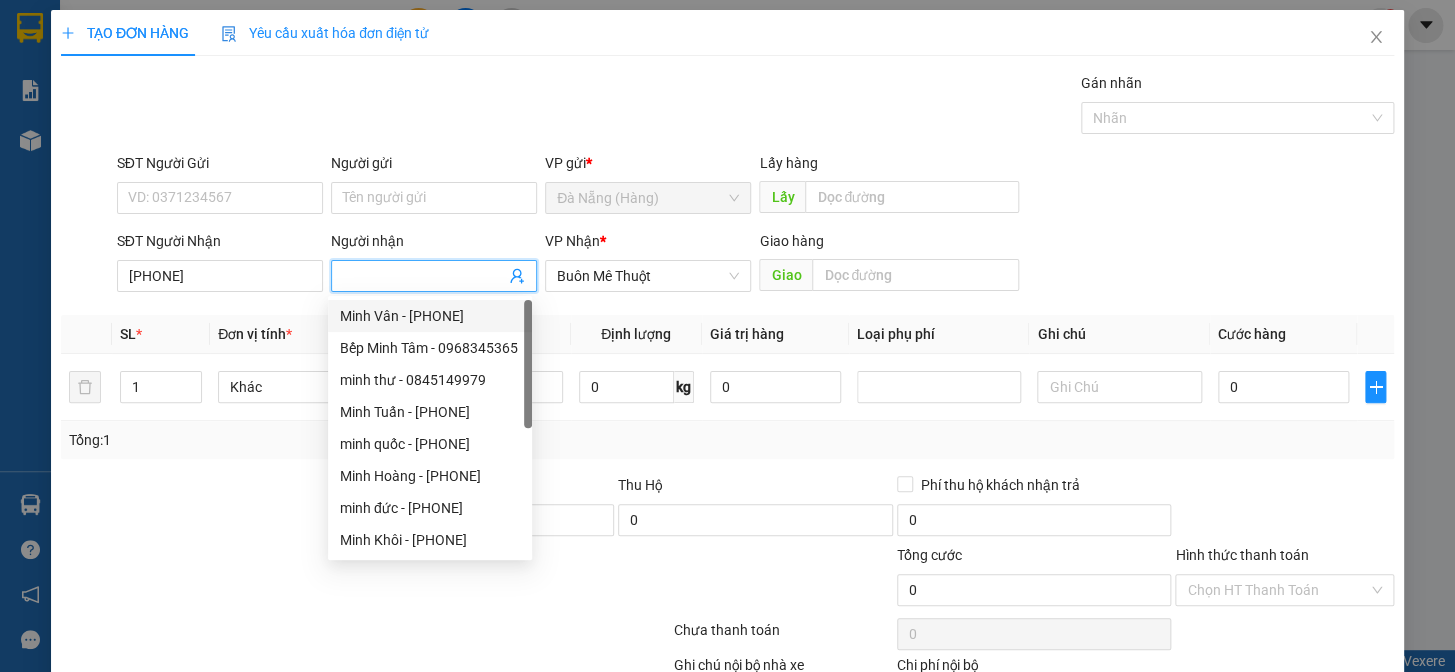 click on "Người nhận" at bounding box center [424, 276] 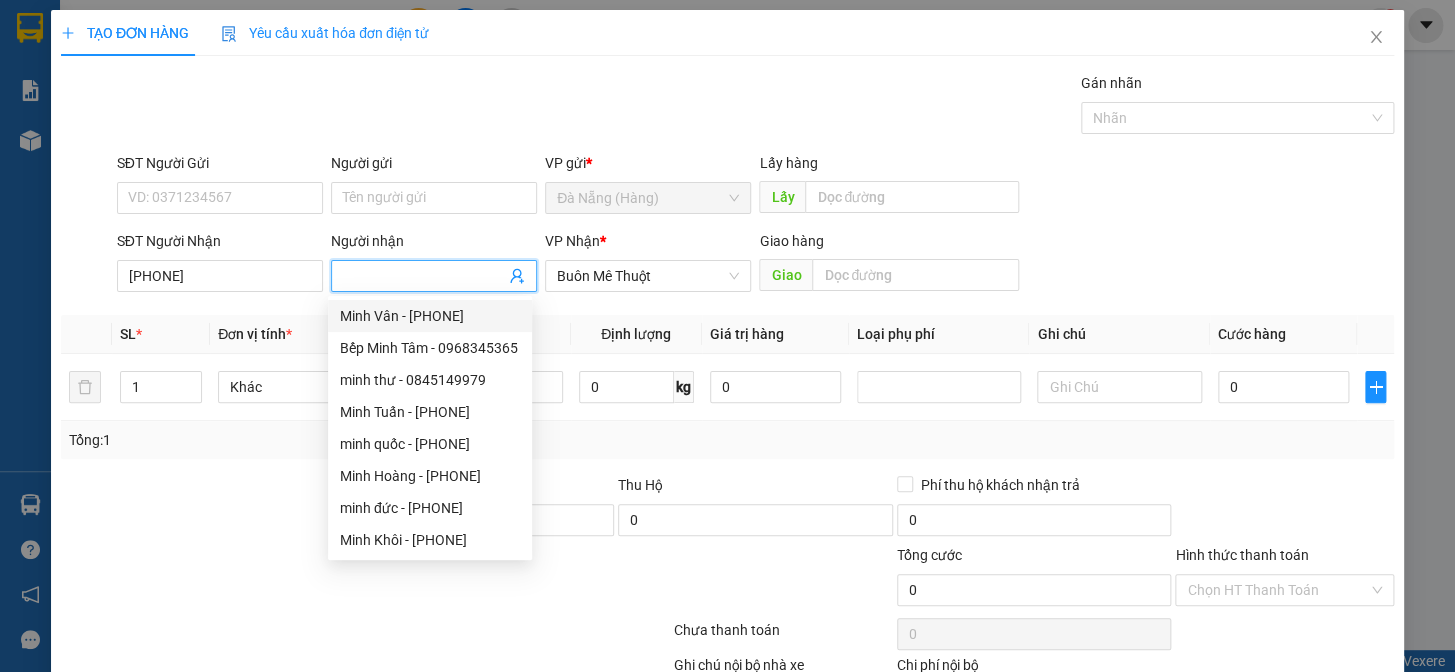 click at bounding box center (434, 276) 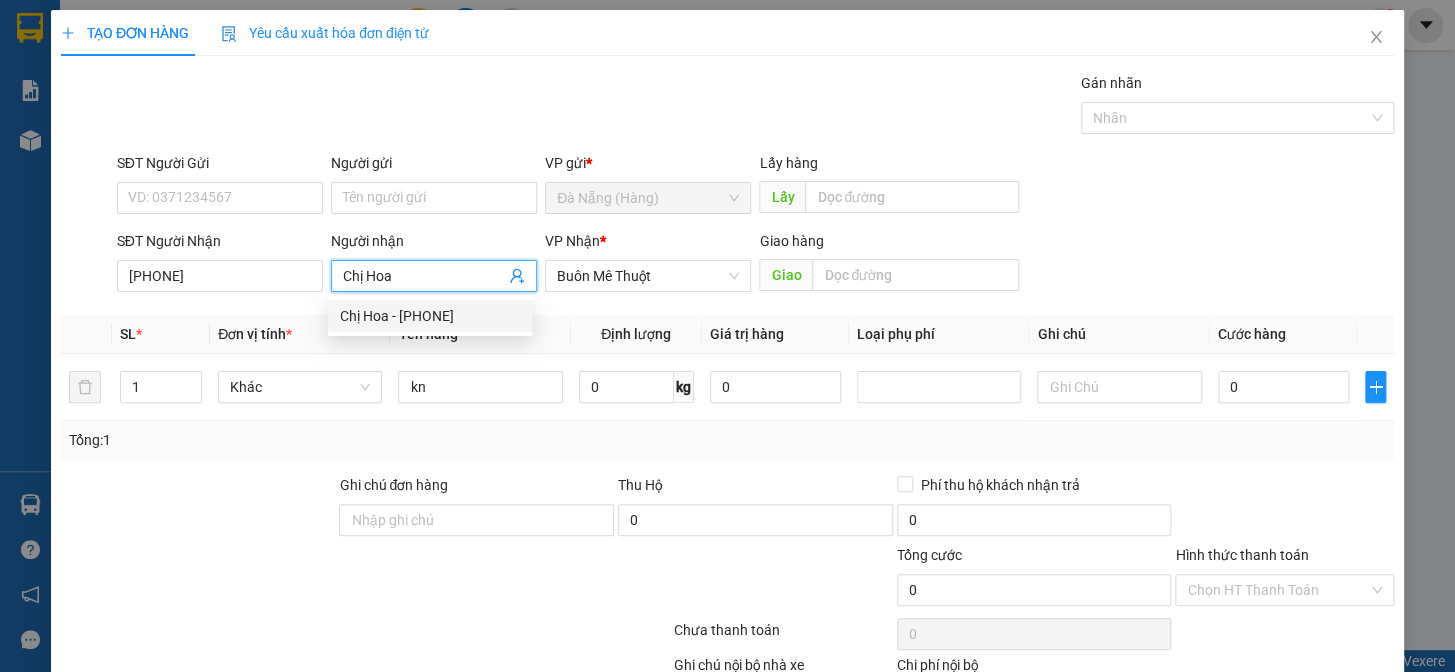 type on "Chị Hoa" 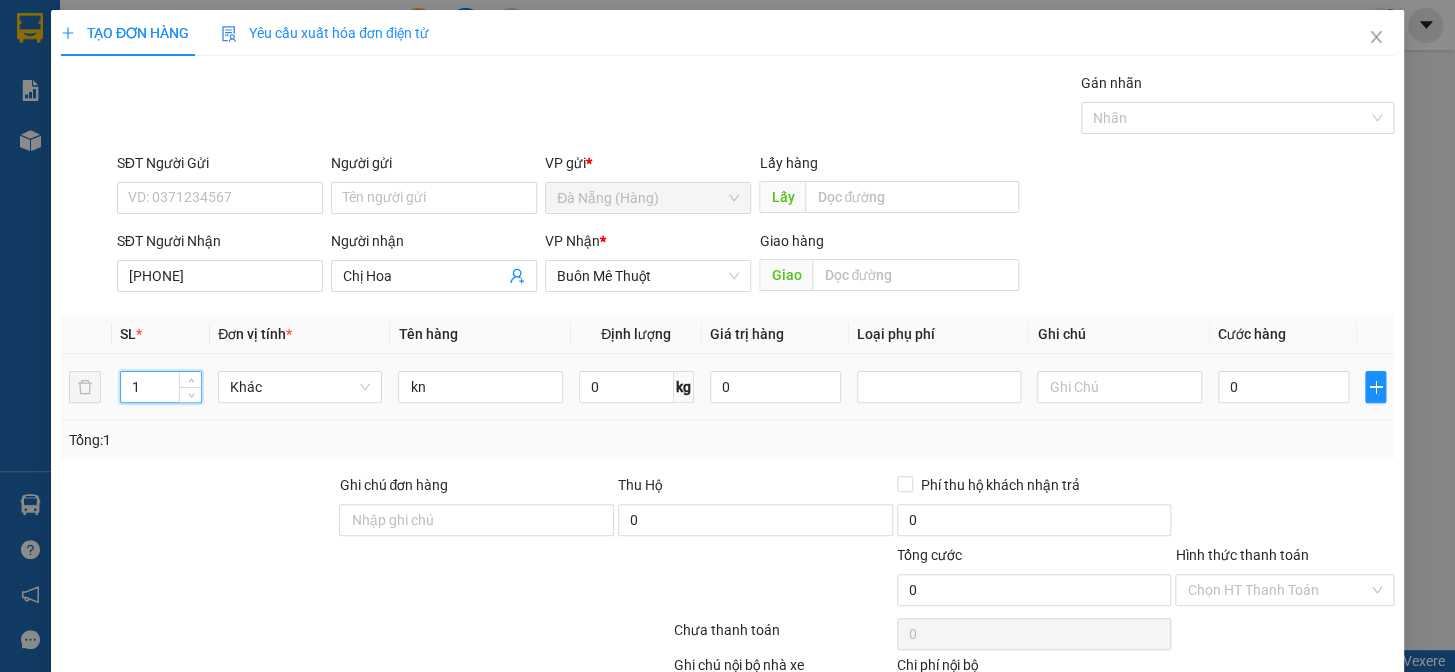click on "1" at bounding box center [161, 387] 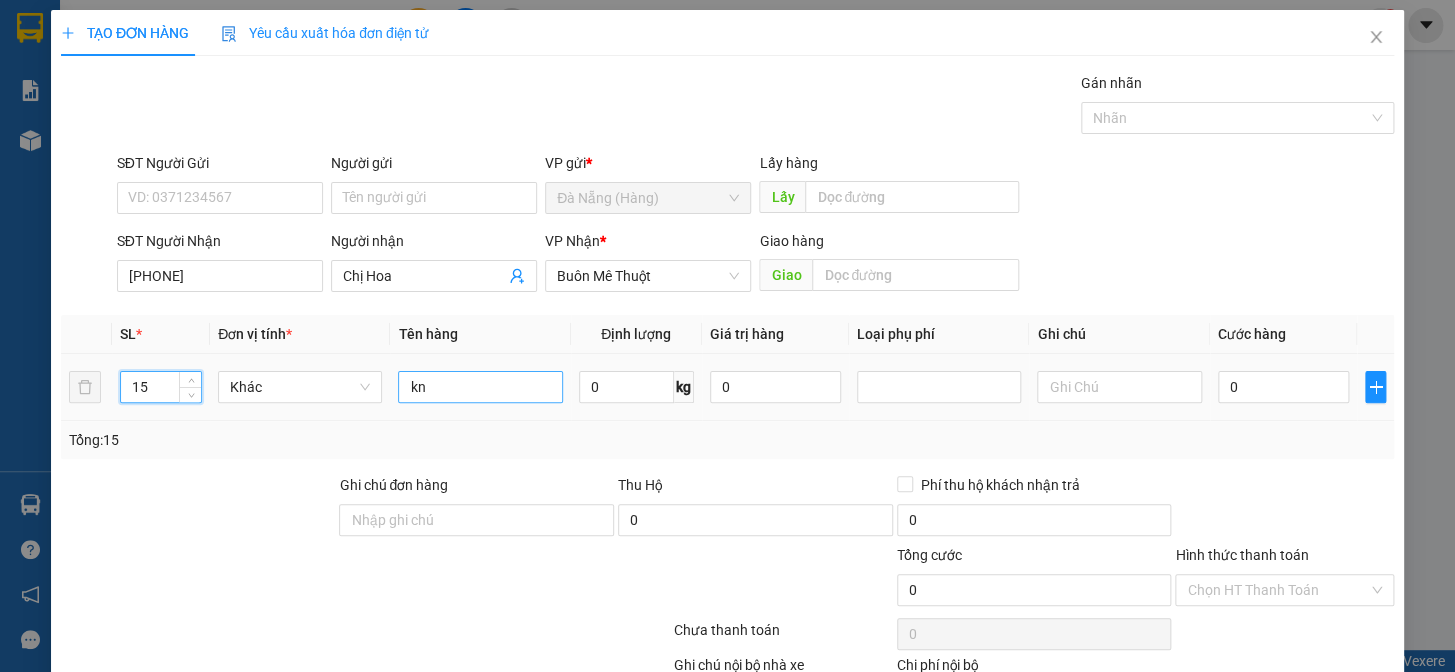 type on "15" 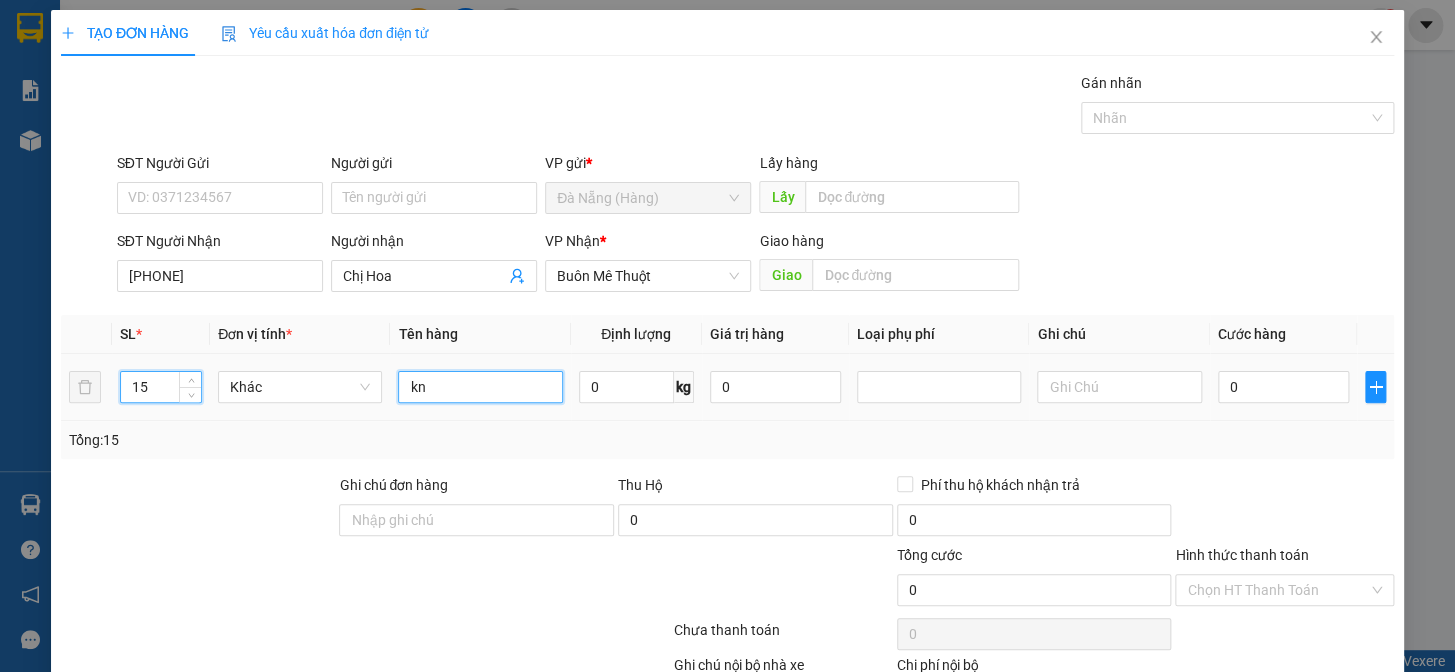 click on "kn" at bounding box center (480, 387) 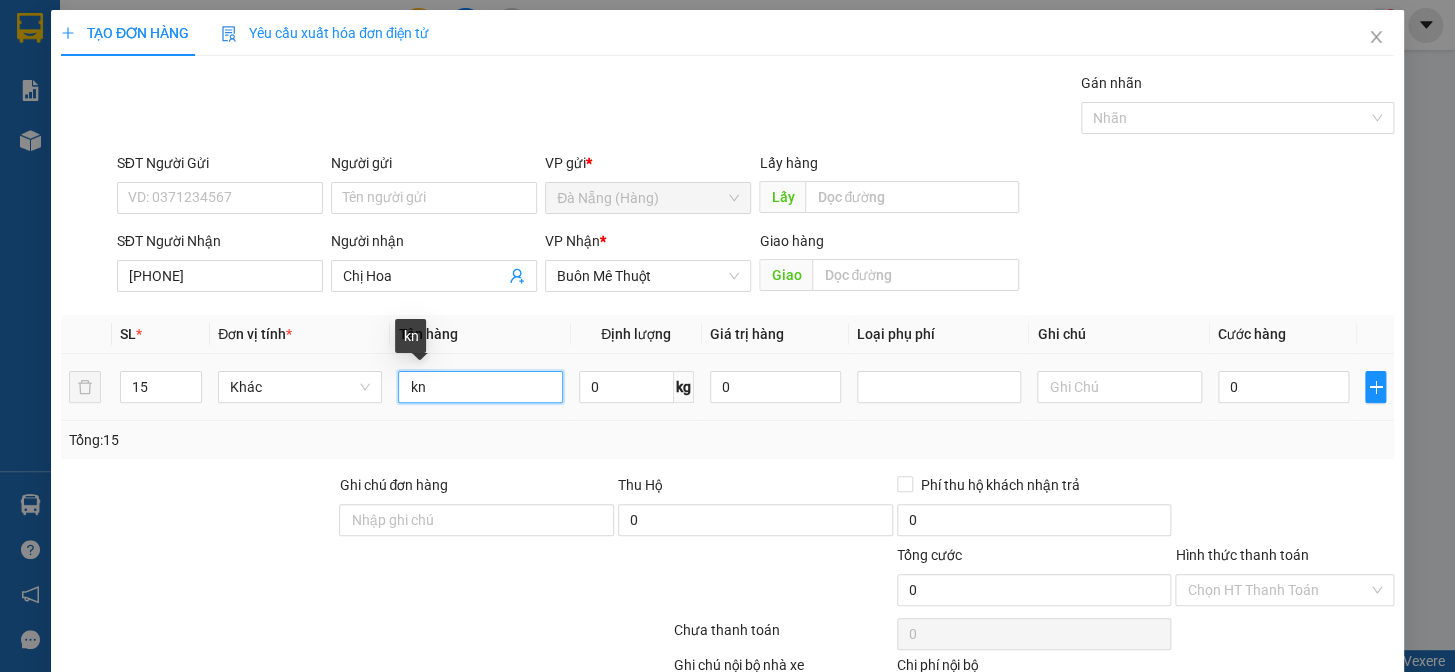 type on "k" 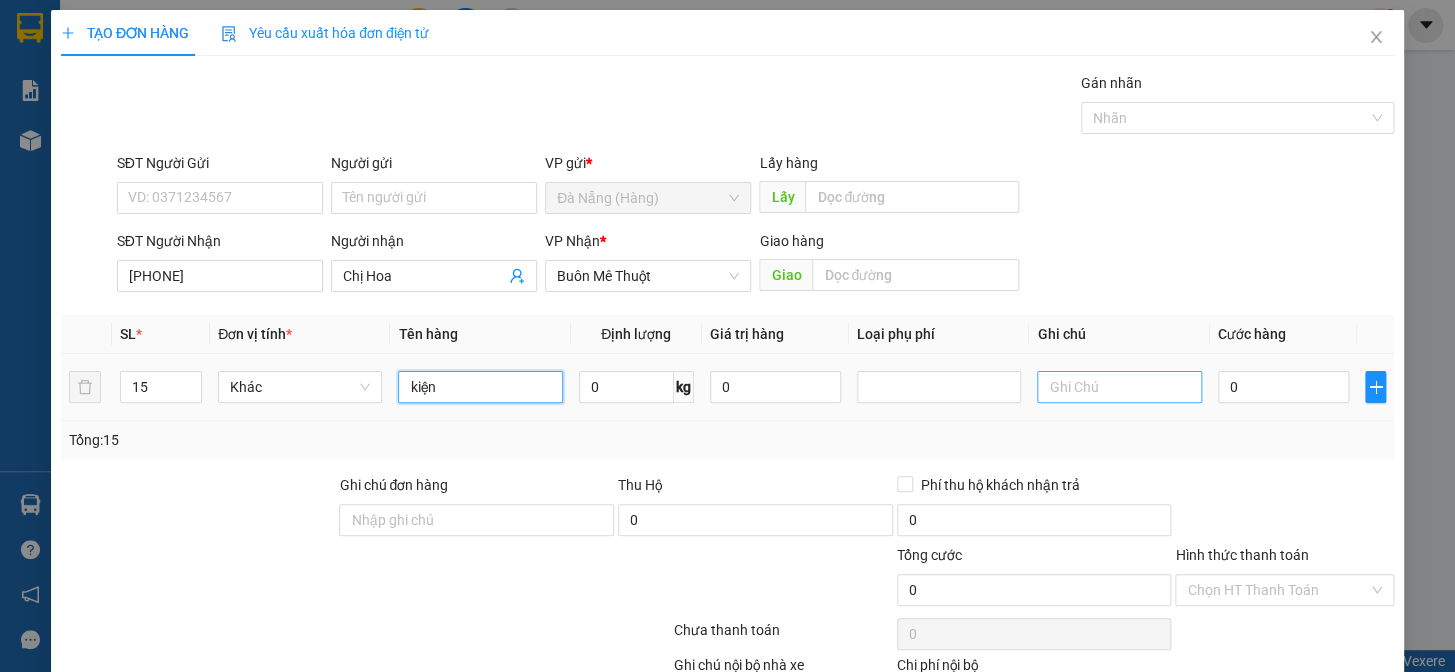 type on "kiện" 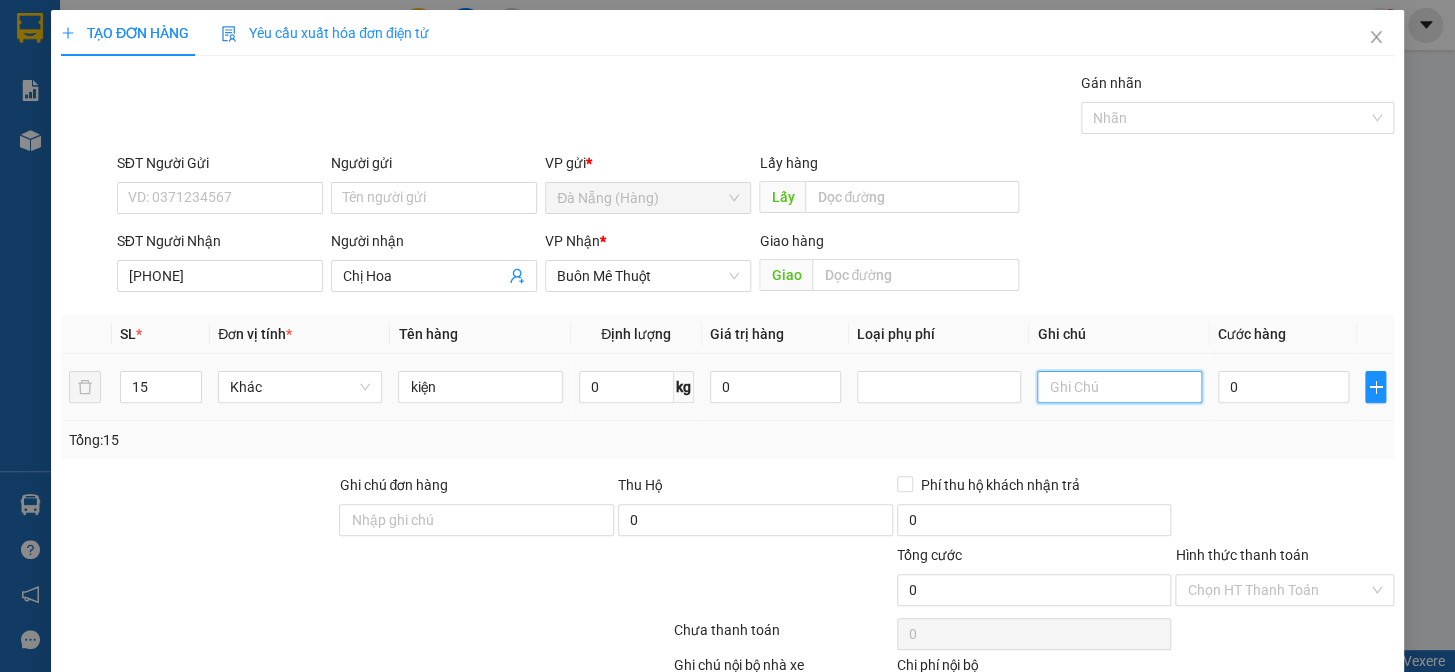 click at bounding box center (1119, 387) 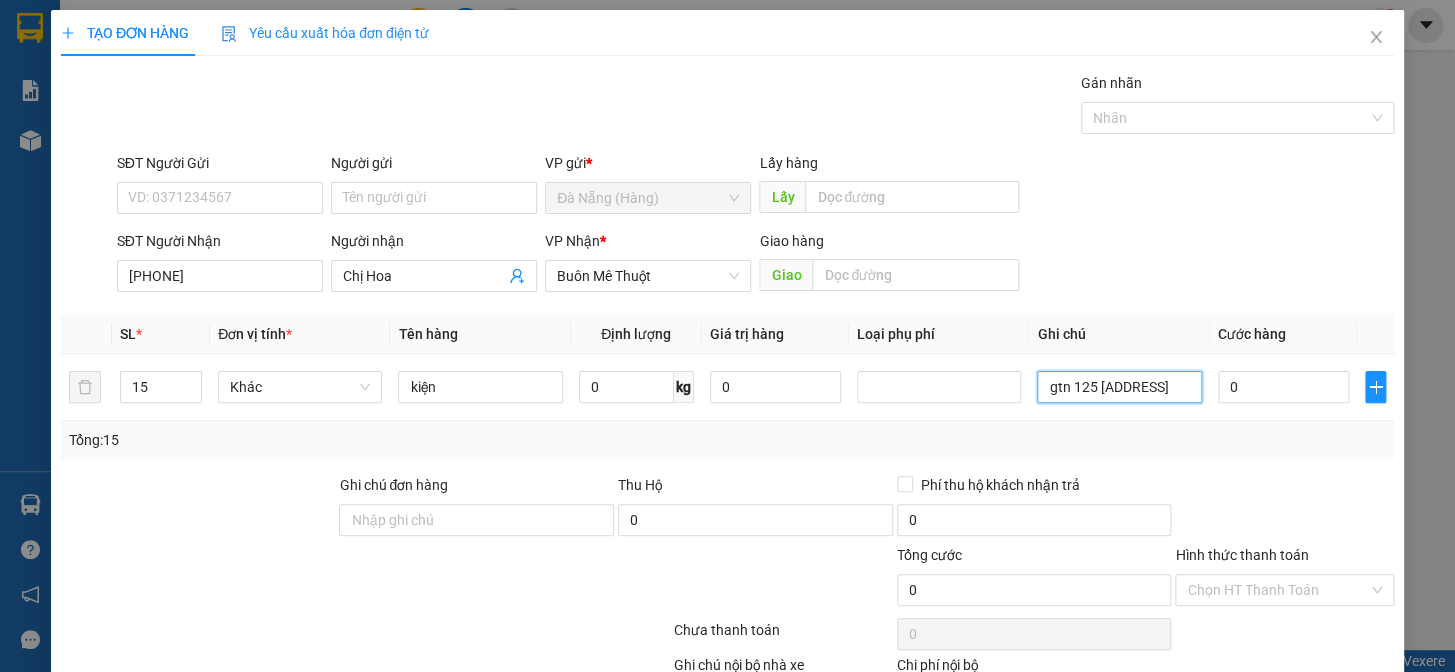 scroll, scrollTop: 0, scrollLeft: 28, axis: horizontal 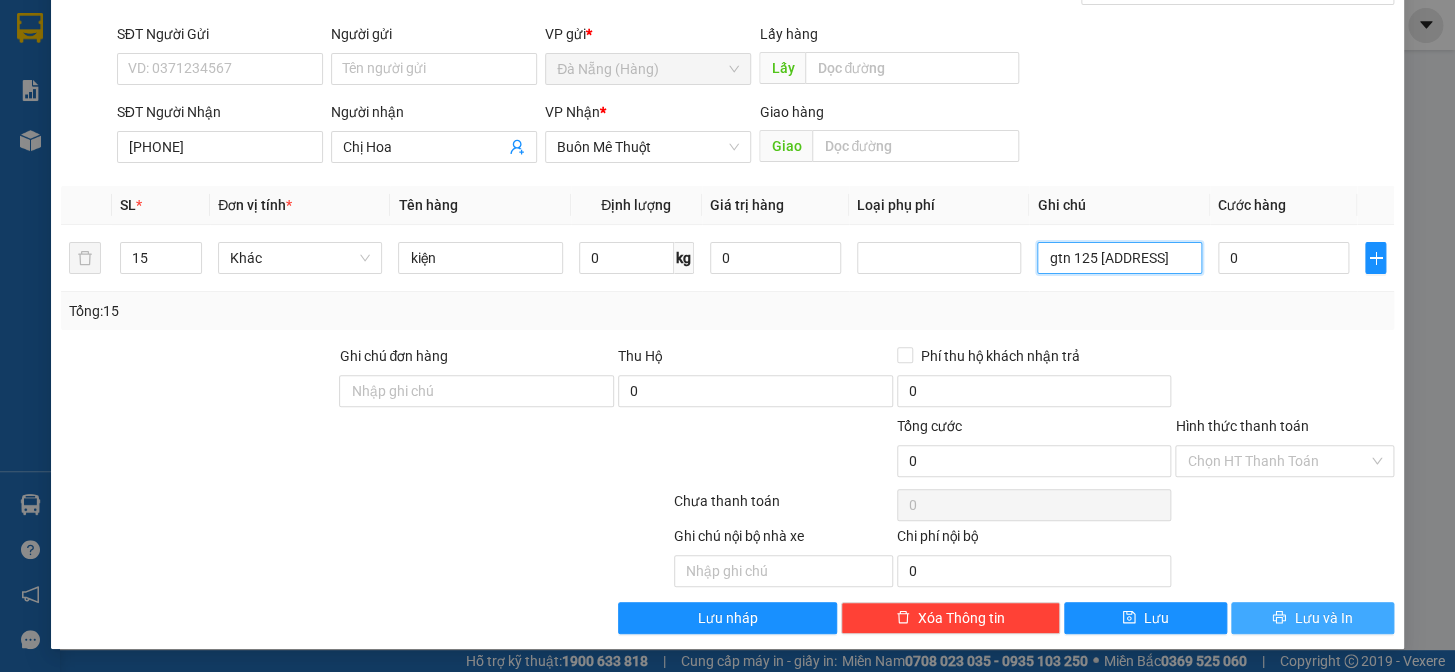 type on "gtn 125 [ADDRESS]" 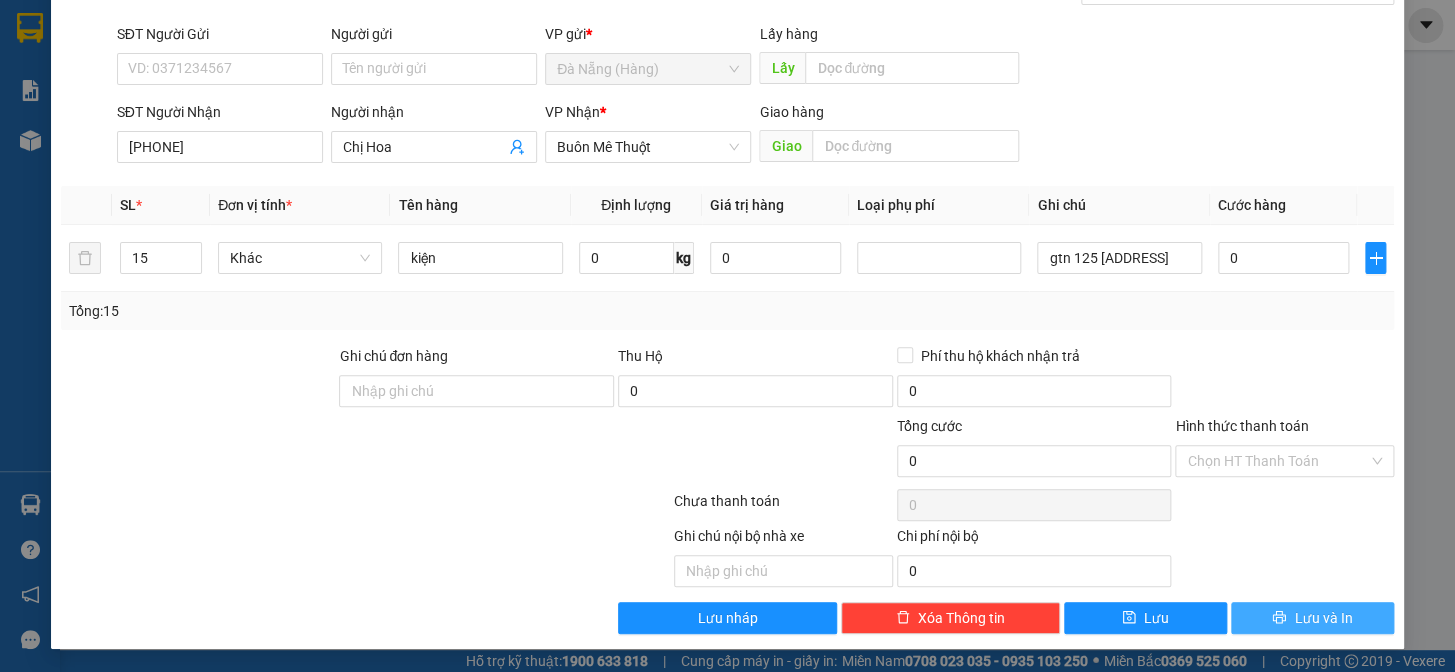 scroll, scrollTop: 0, scrollLeft: 0, axis: both 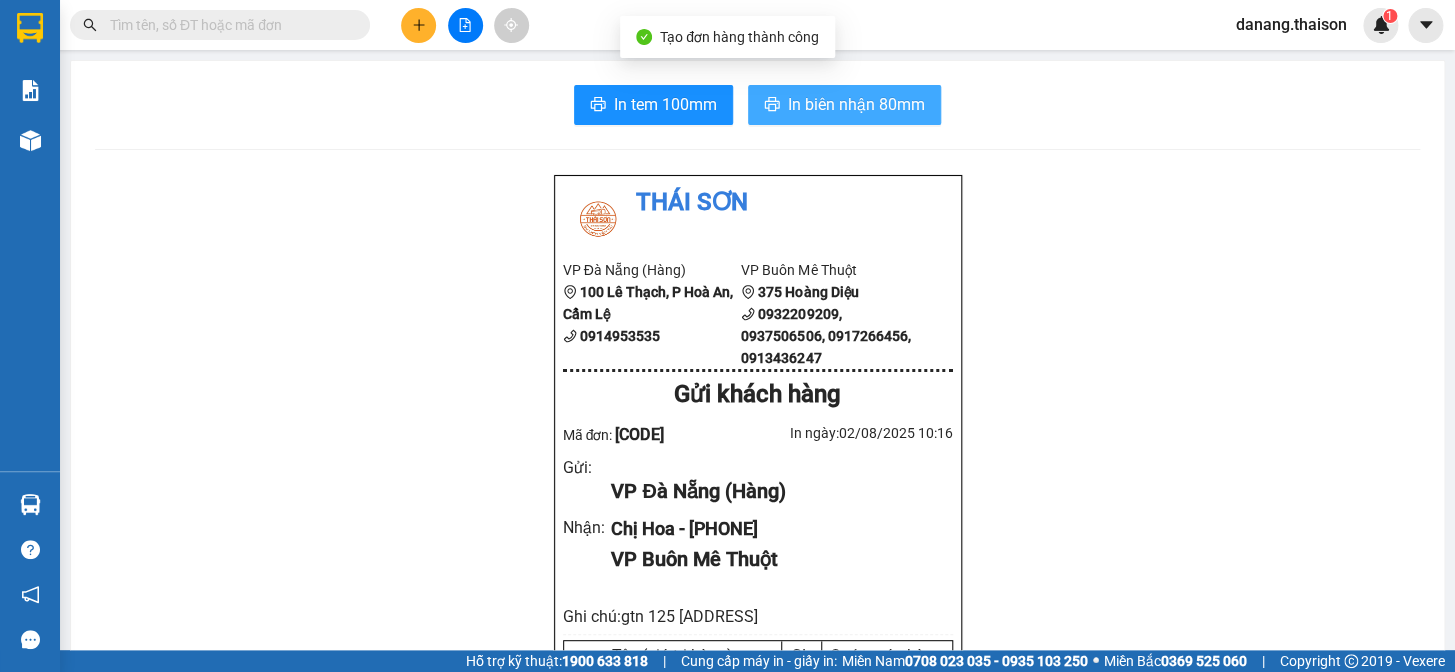 drag, startPoint x: 847, startPoint y: 112, endPoint x: 830, endPoint y: 118, distance: 18.027756 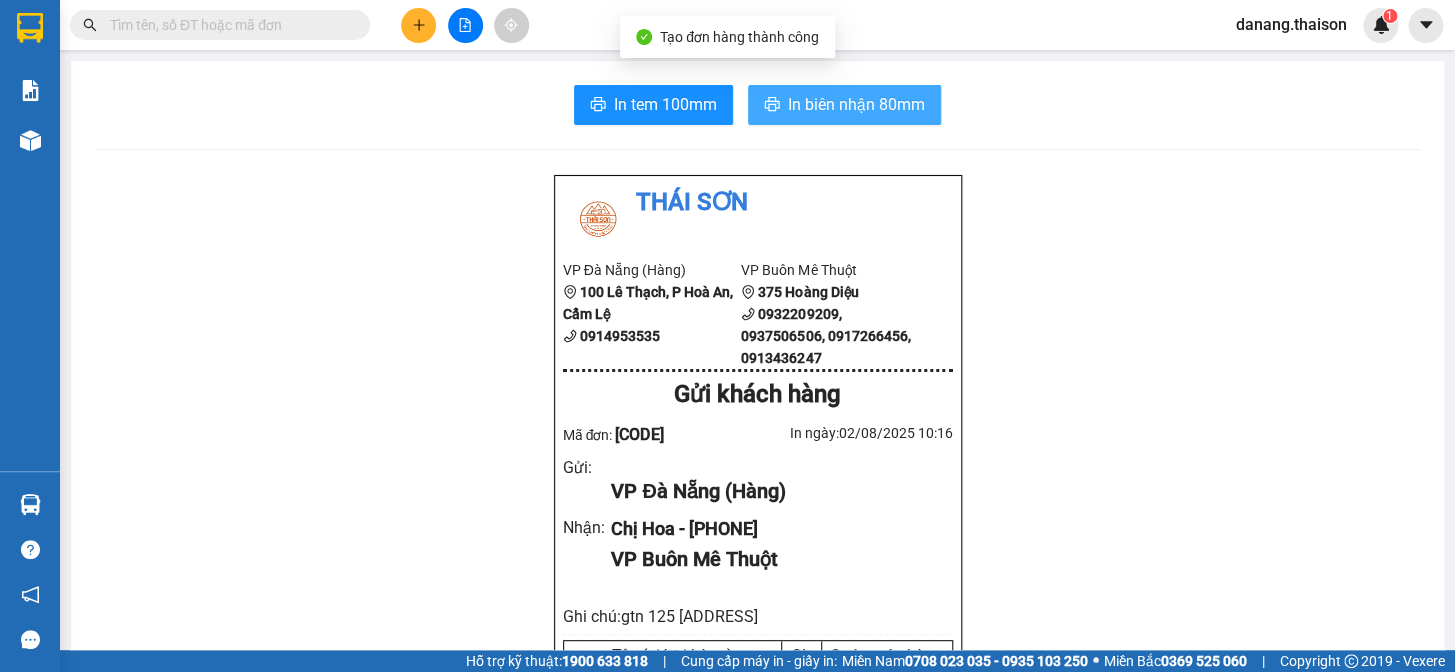 scroll, scrollTop: 0, scrollLeft: 0, axis: both 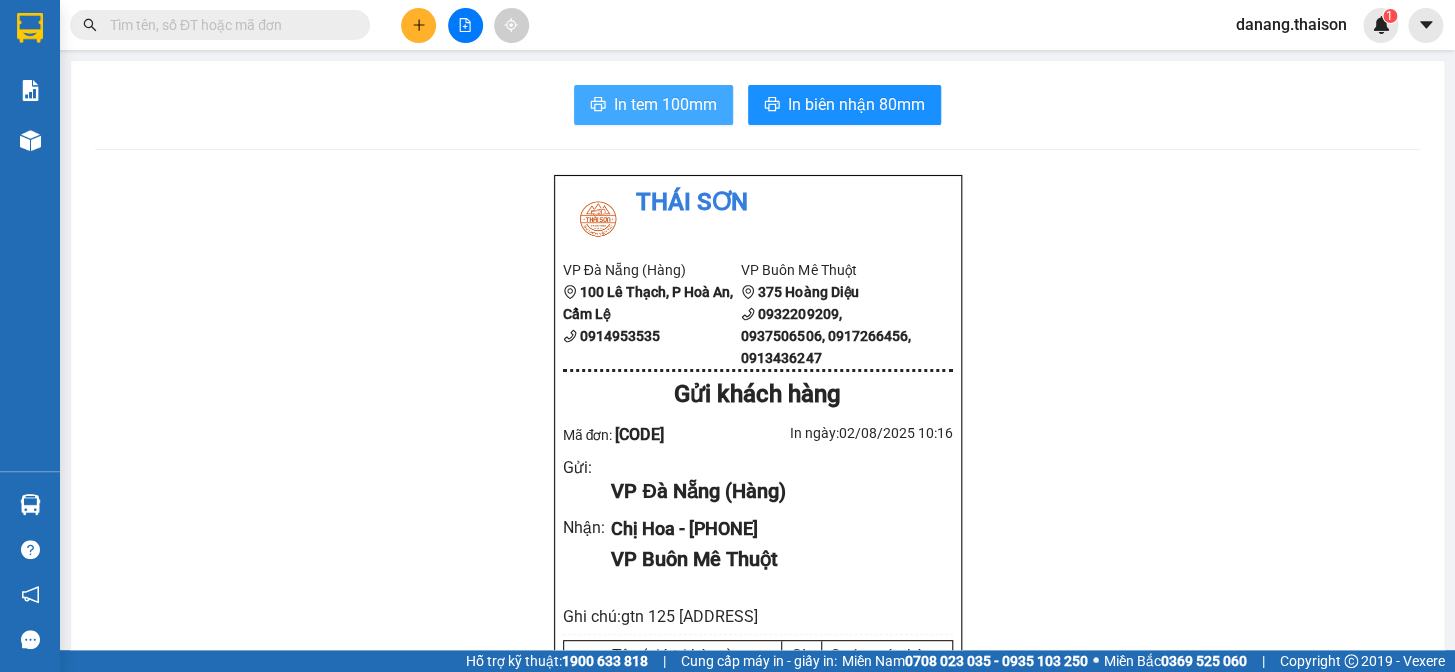 click on "In tem 100mm" at bounding box center (665, 104) 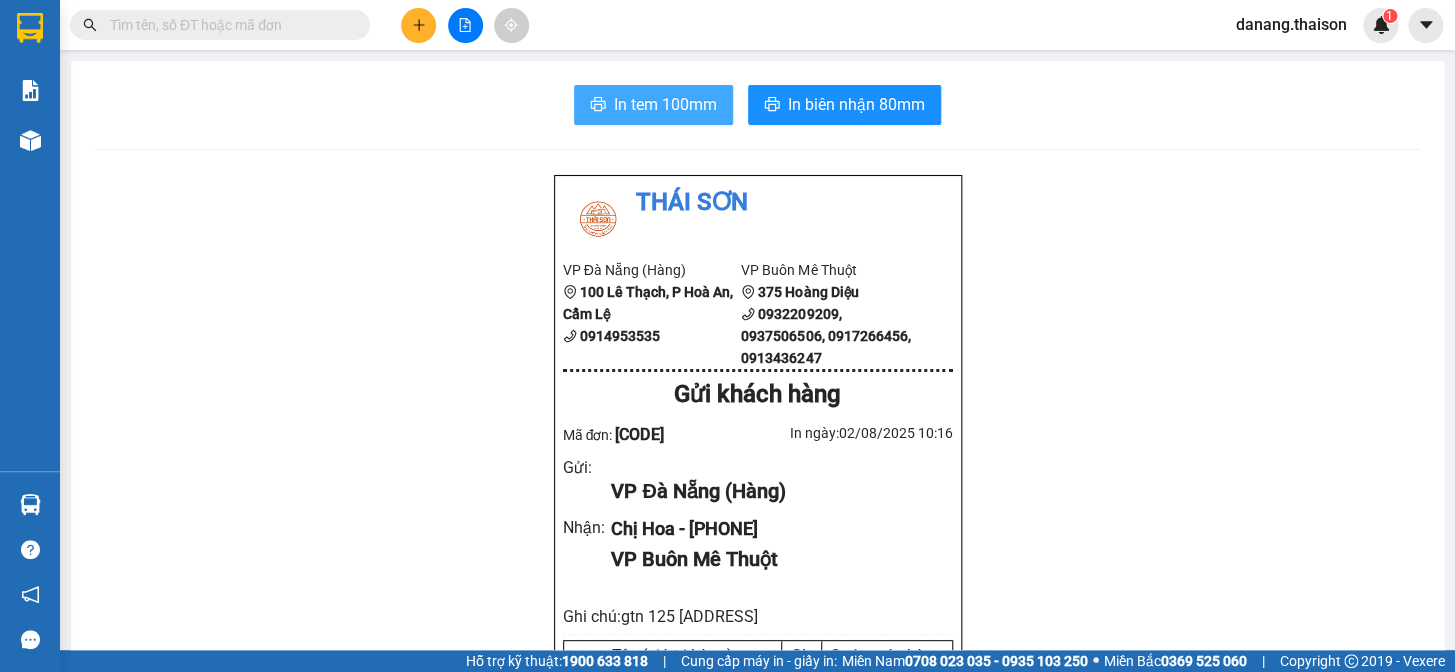 scroll, scrollTop: 0, scrollLeft: 0, axis: both 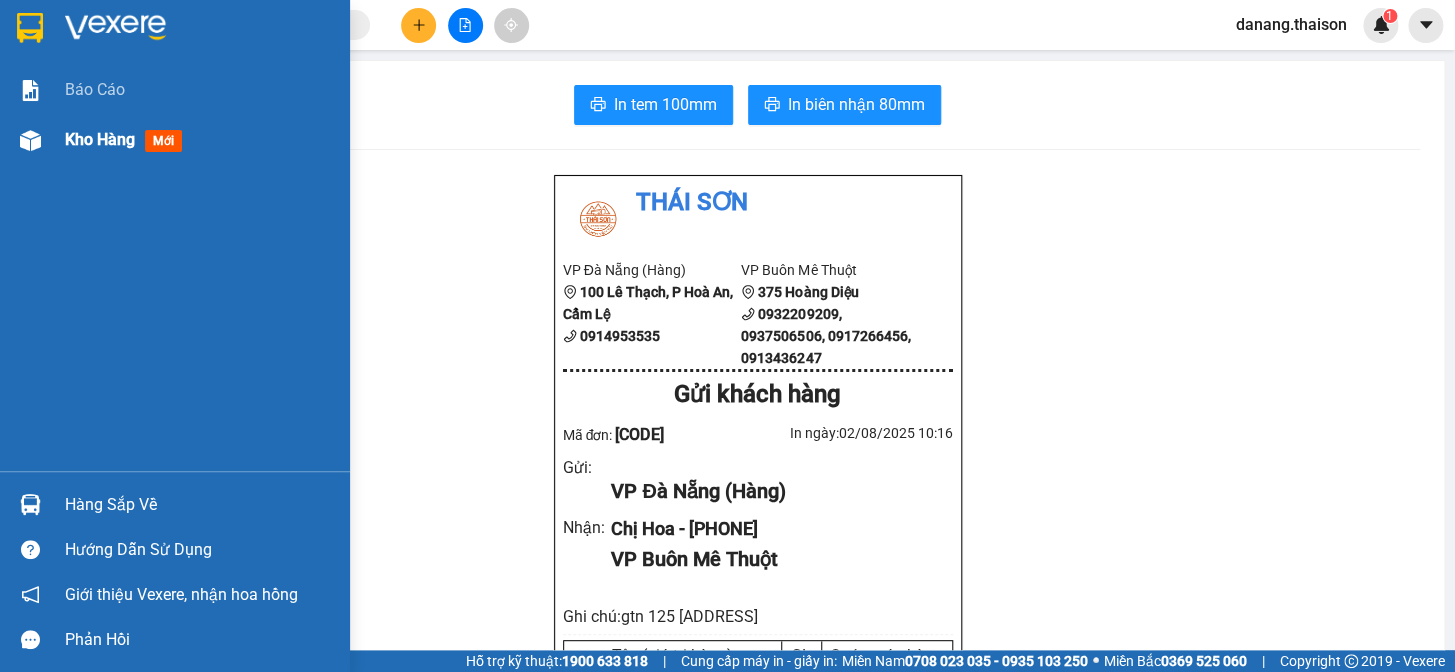click on "Kho hàng mới" at bounding box center [175, 140] 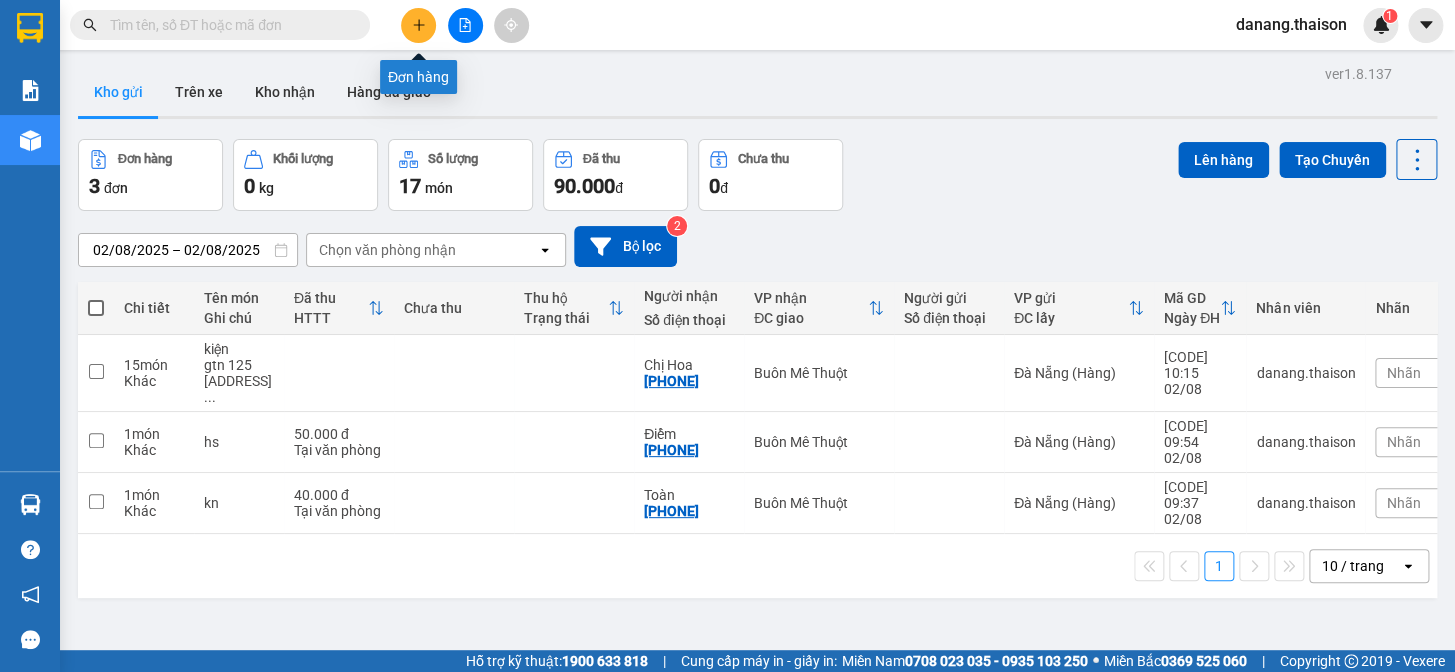 click at bounding box center [418, 25] 